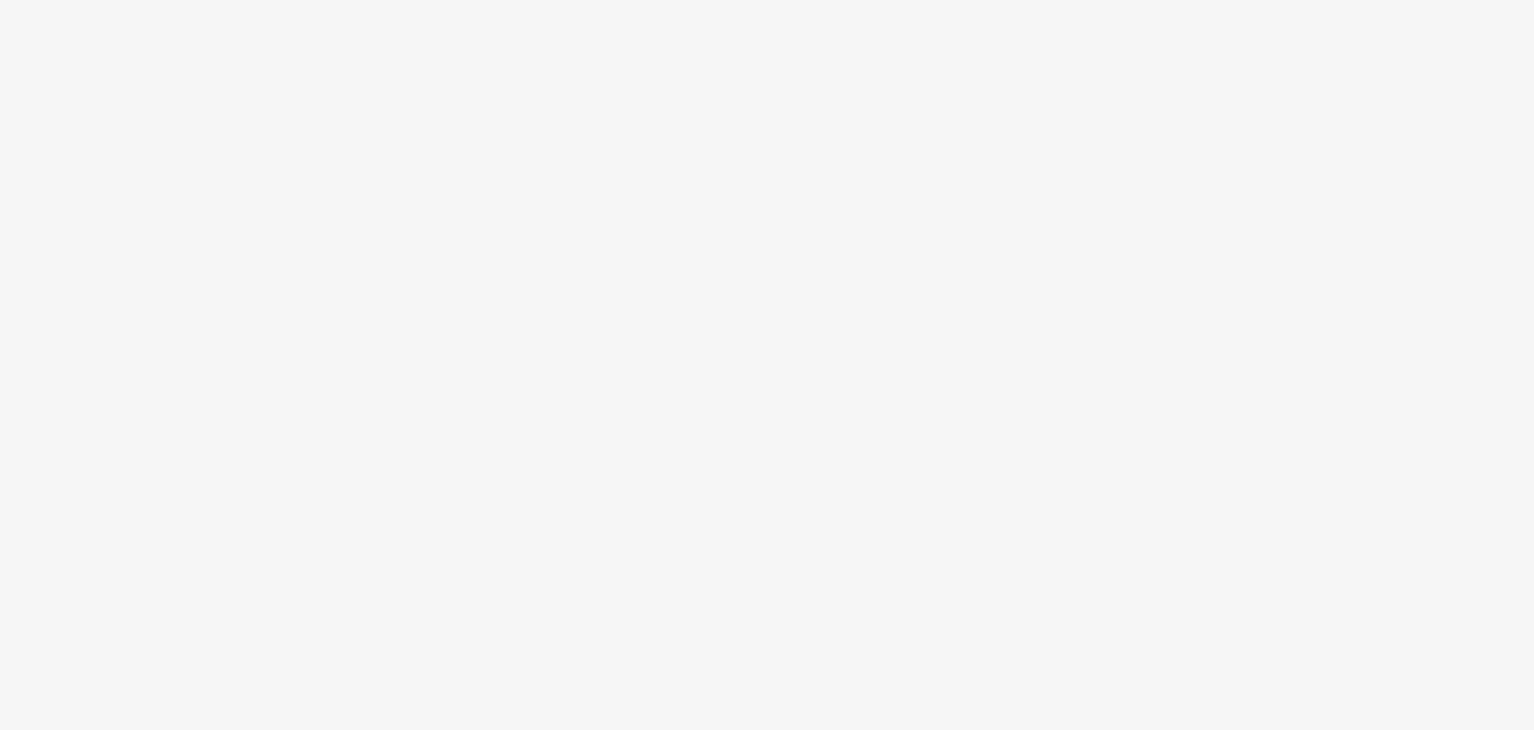 scroll, scrollTop: 0, scrollLeft: 0, axis: both 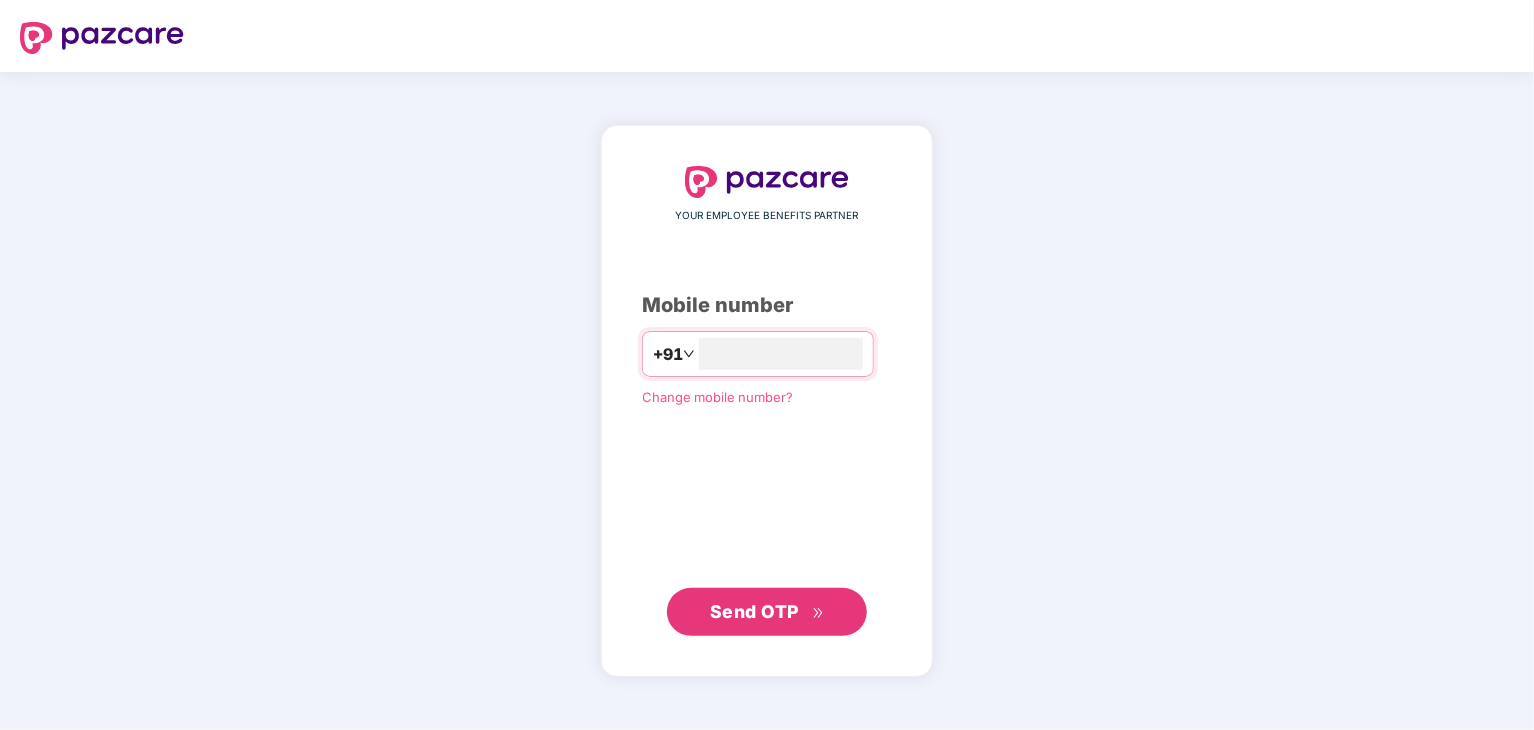 type on "**********" 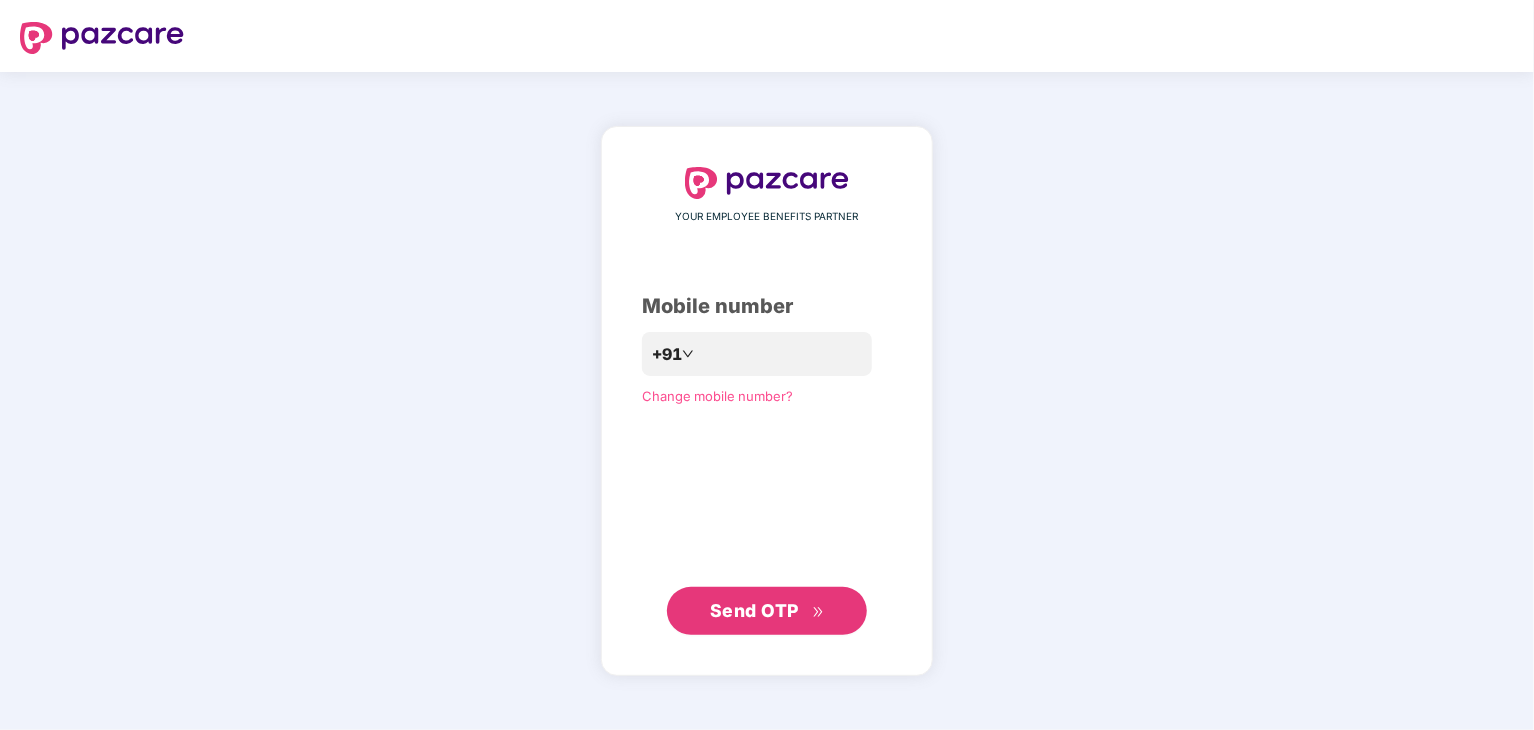 click on "Send OTP" at bounding box center (754, 610) 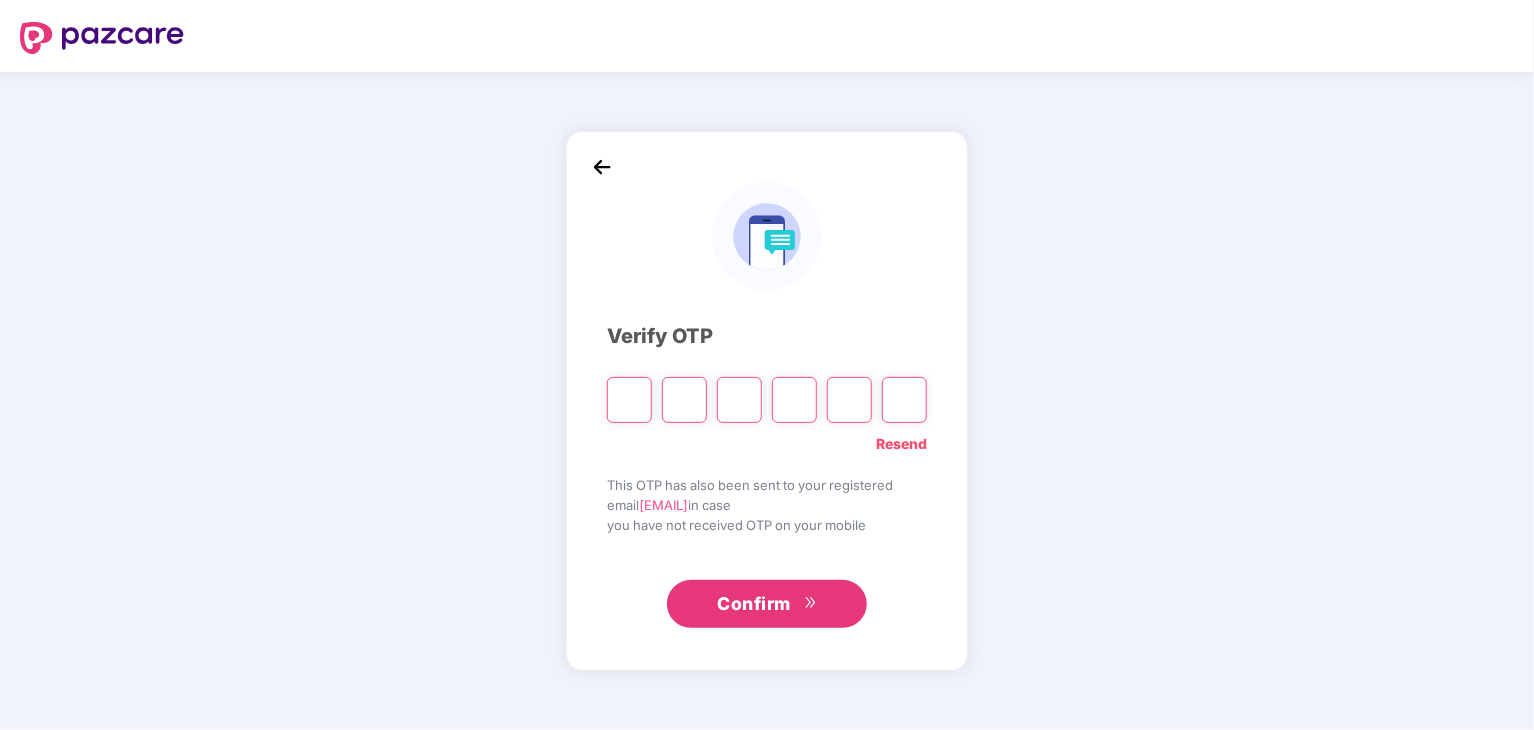 type on "*" 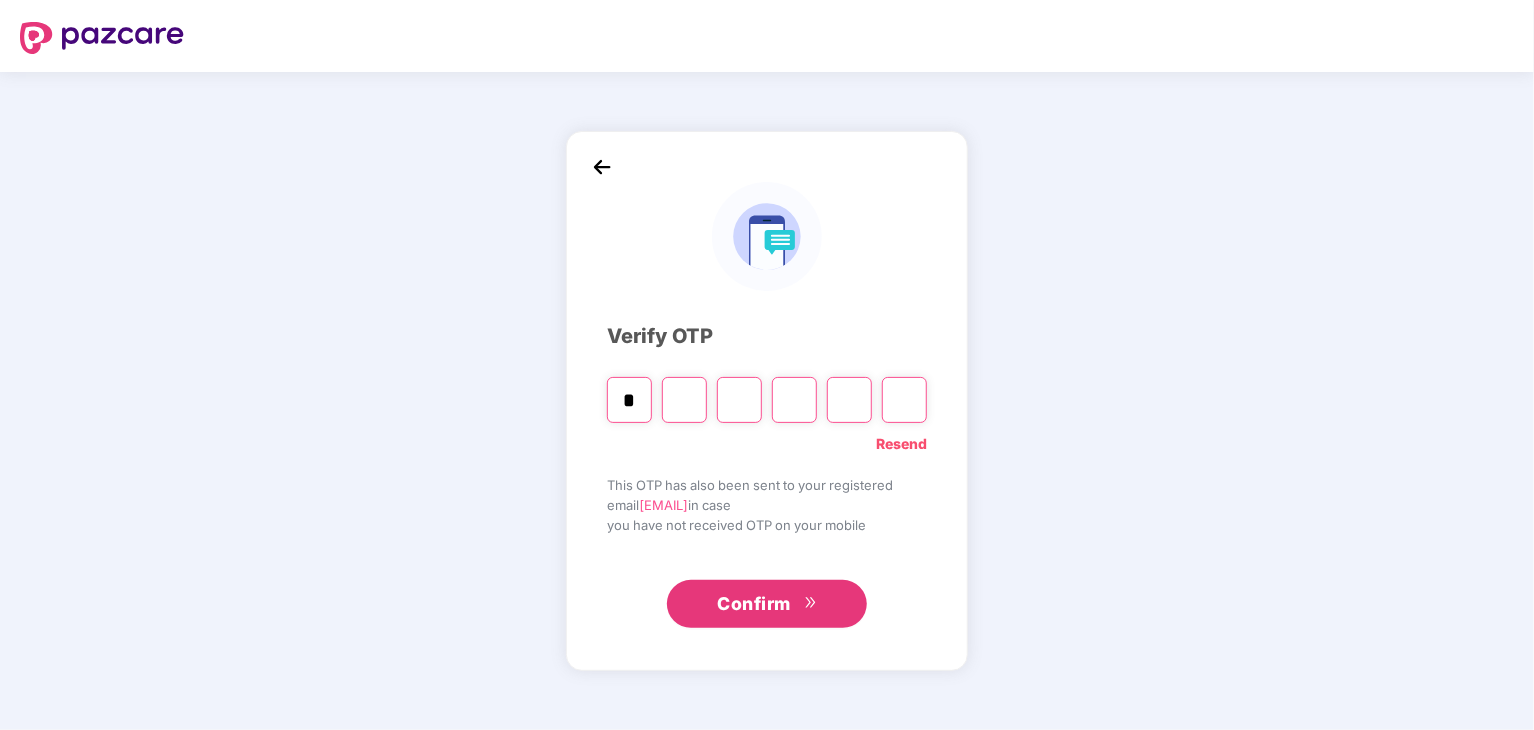 type on "*" 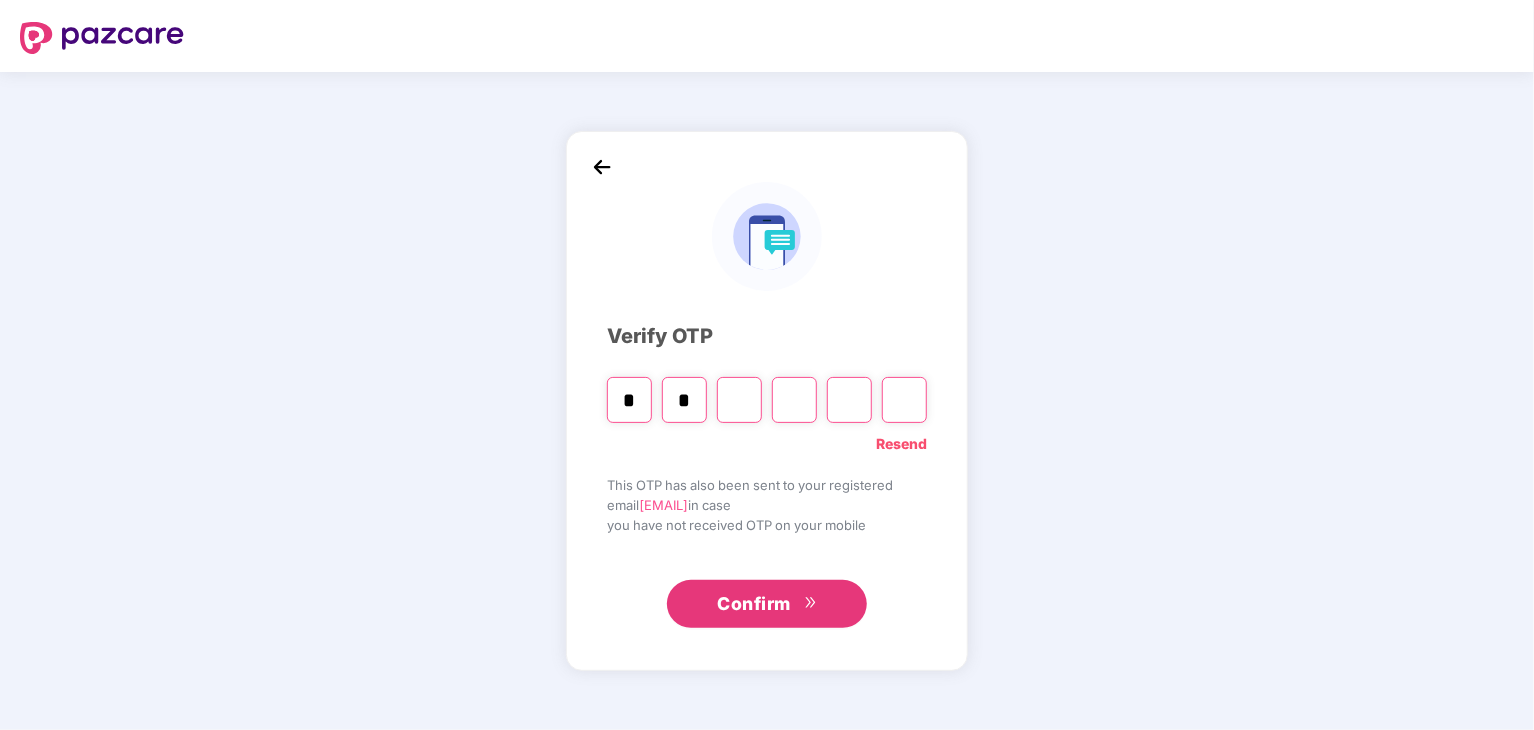 type on "*" 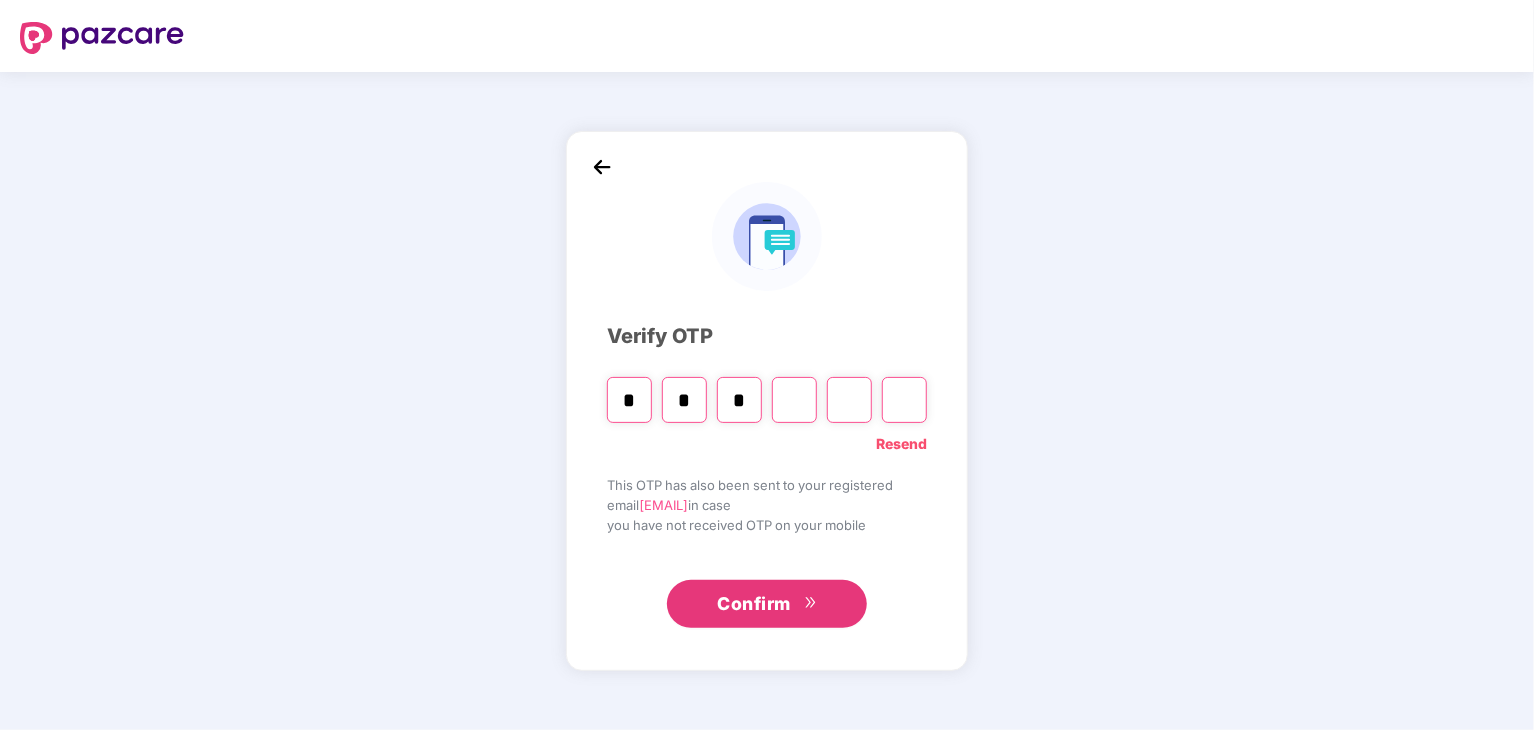 type on "*" 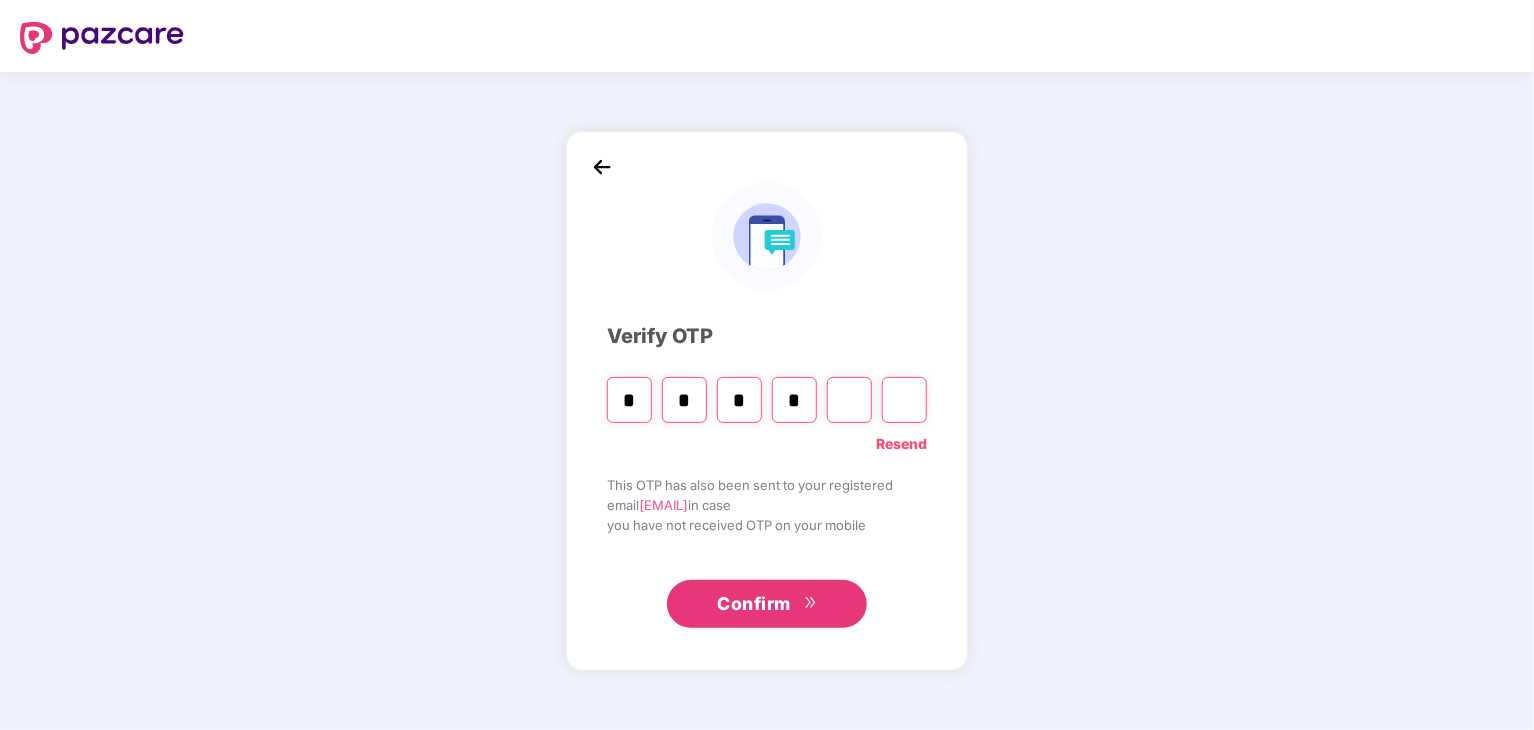 type on "*" 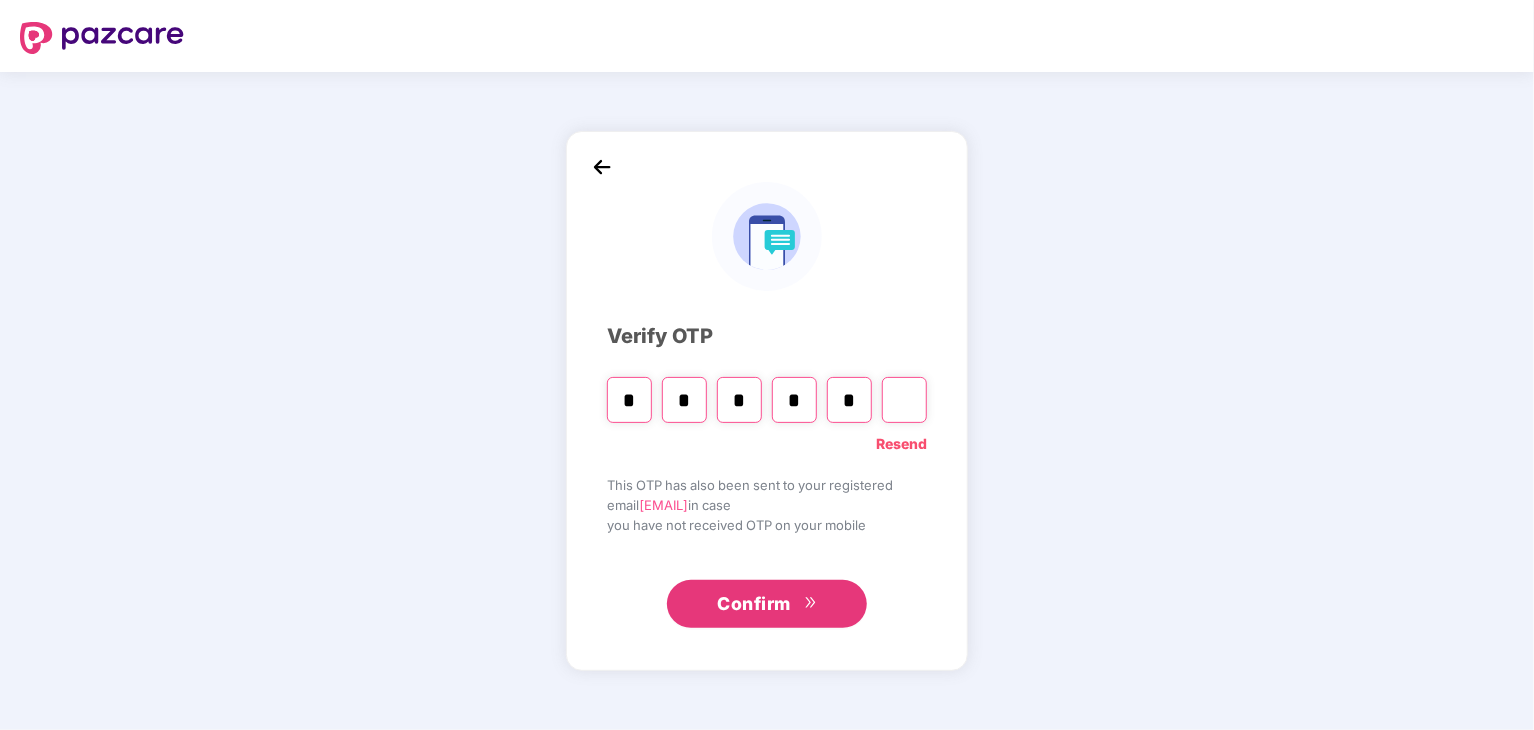 type on "*" 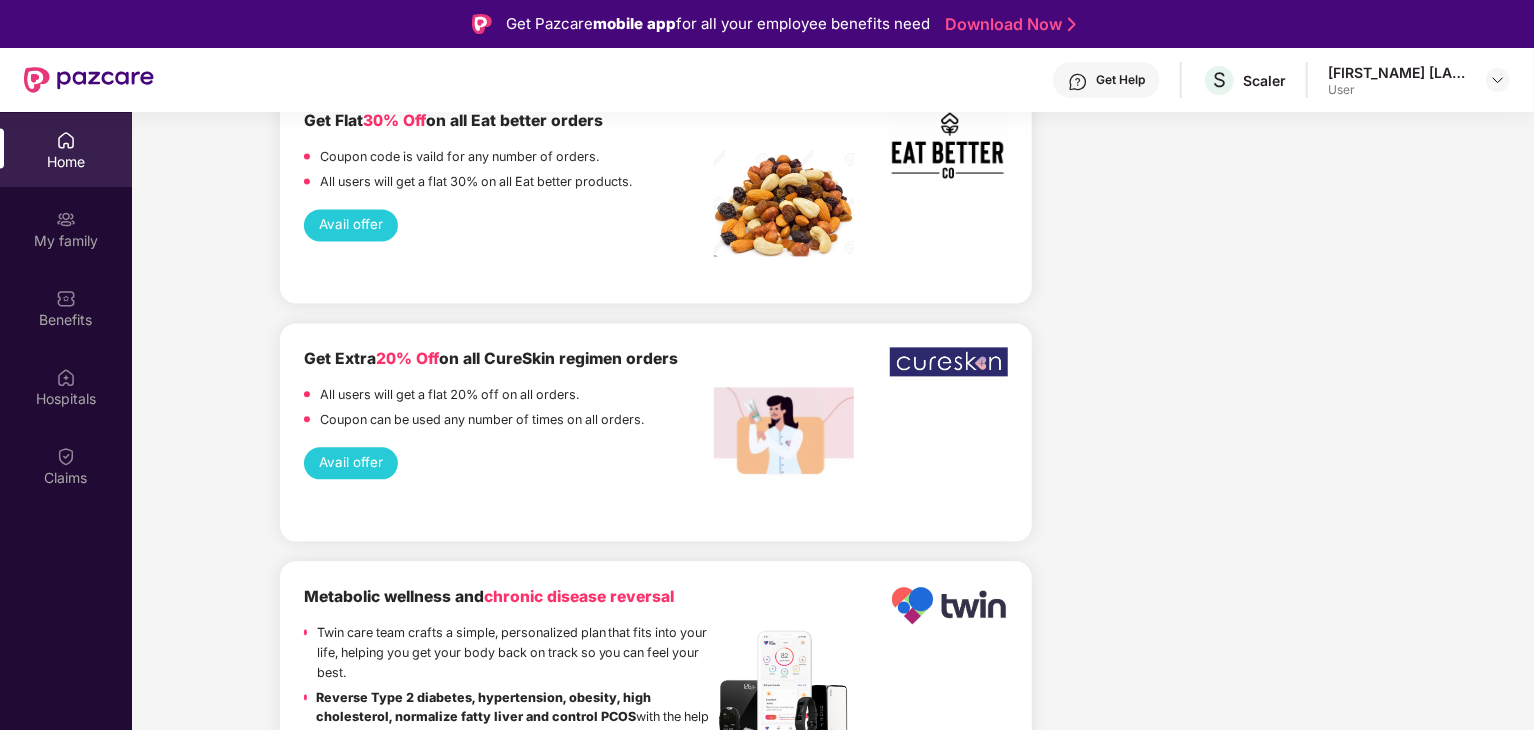 scroll, scrollTop: 2155, scrollLeft: 0, axis: vertical 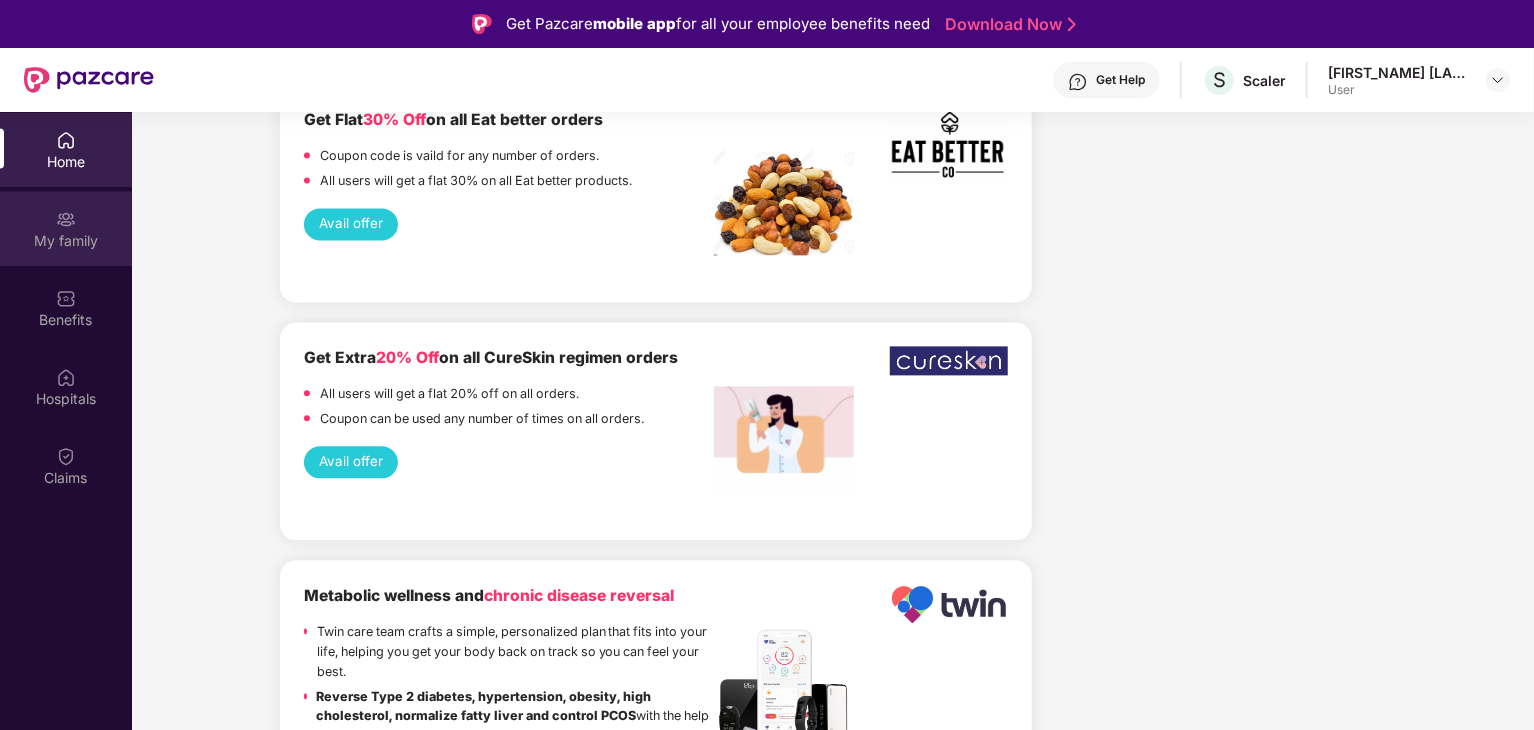 click on "My family" at bounding box center (66, 228) 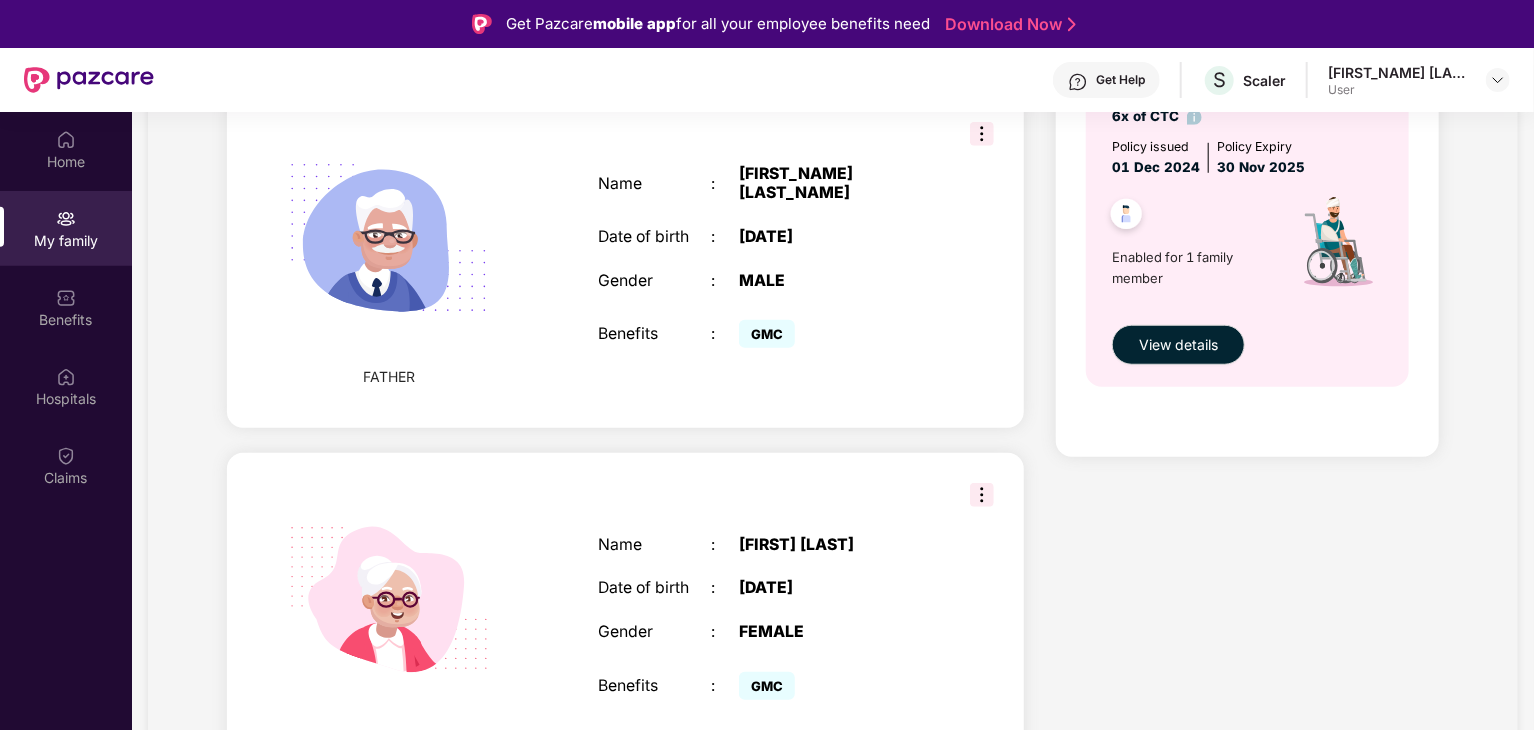 scroll, scrollTop: 812, scrollLeft: 0, axis: vertical 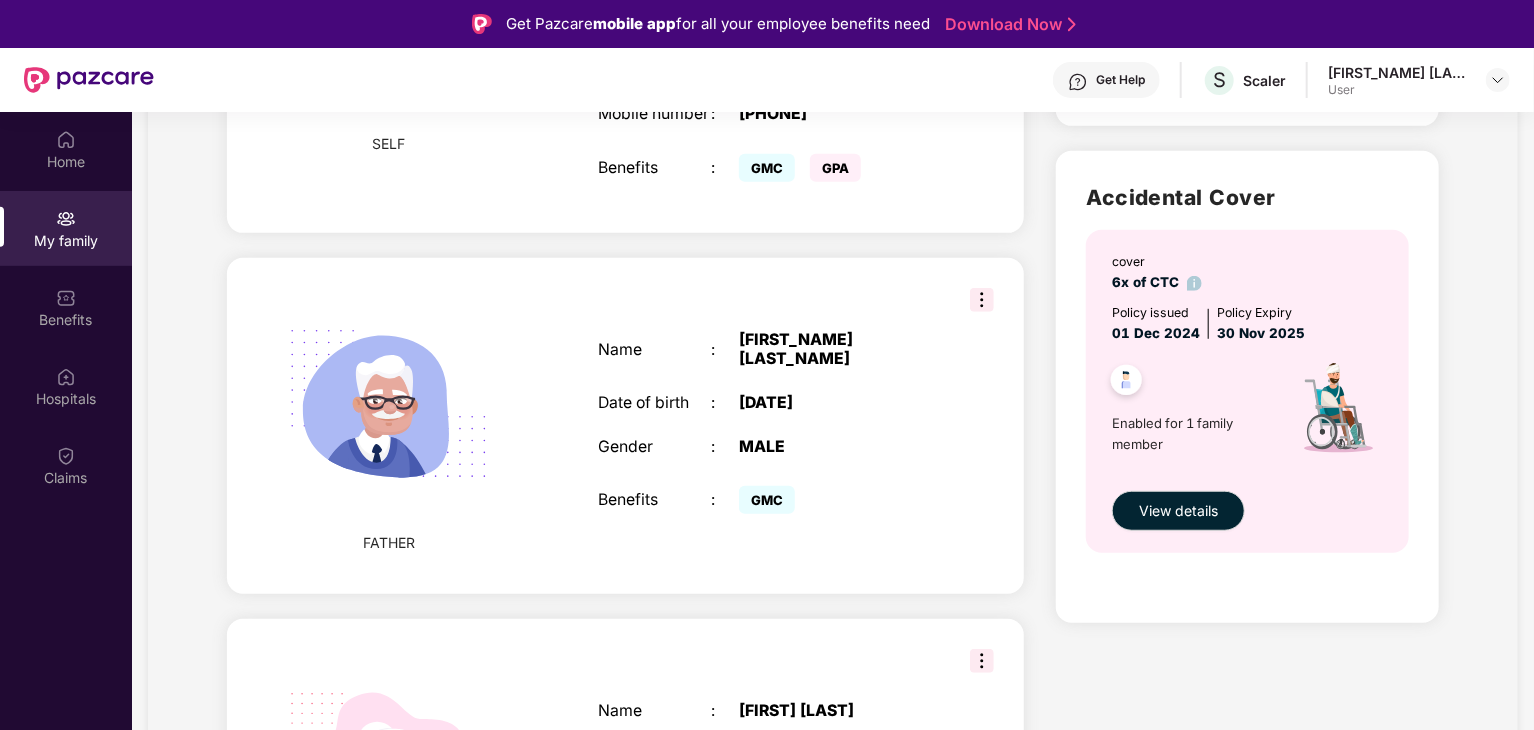 click on "GMC" at bounding box center [767, 500] 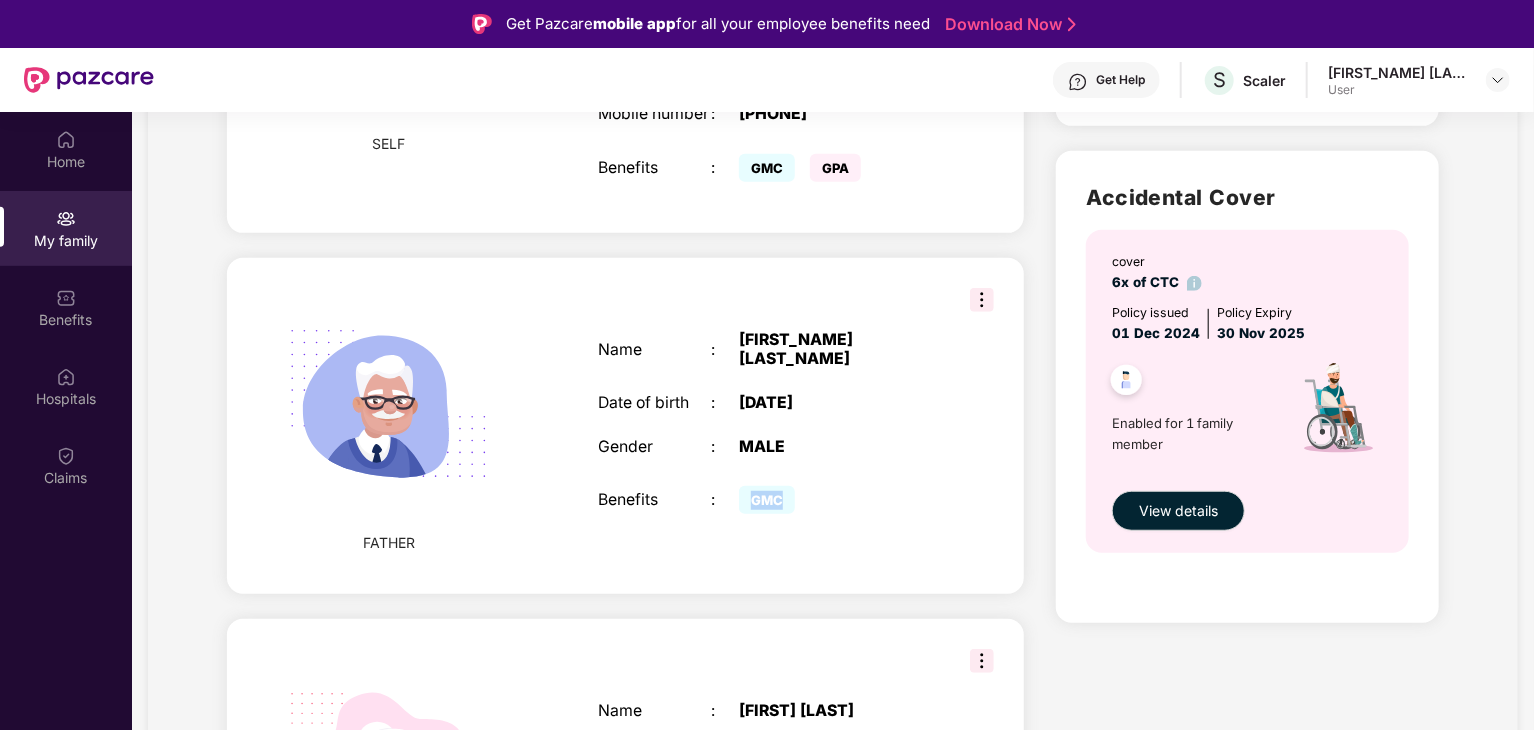 click on "GMC" at bounding box center (767, 500) 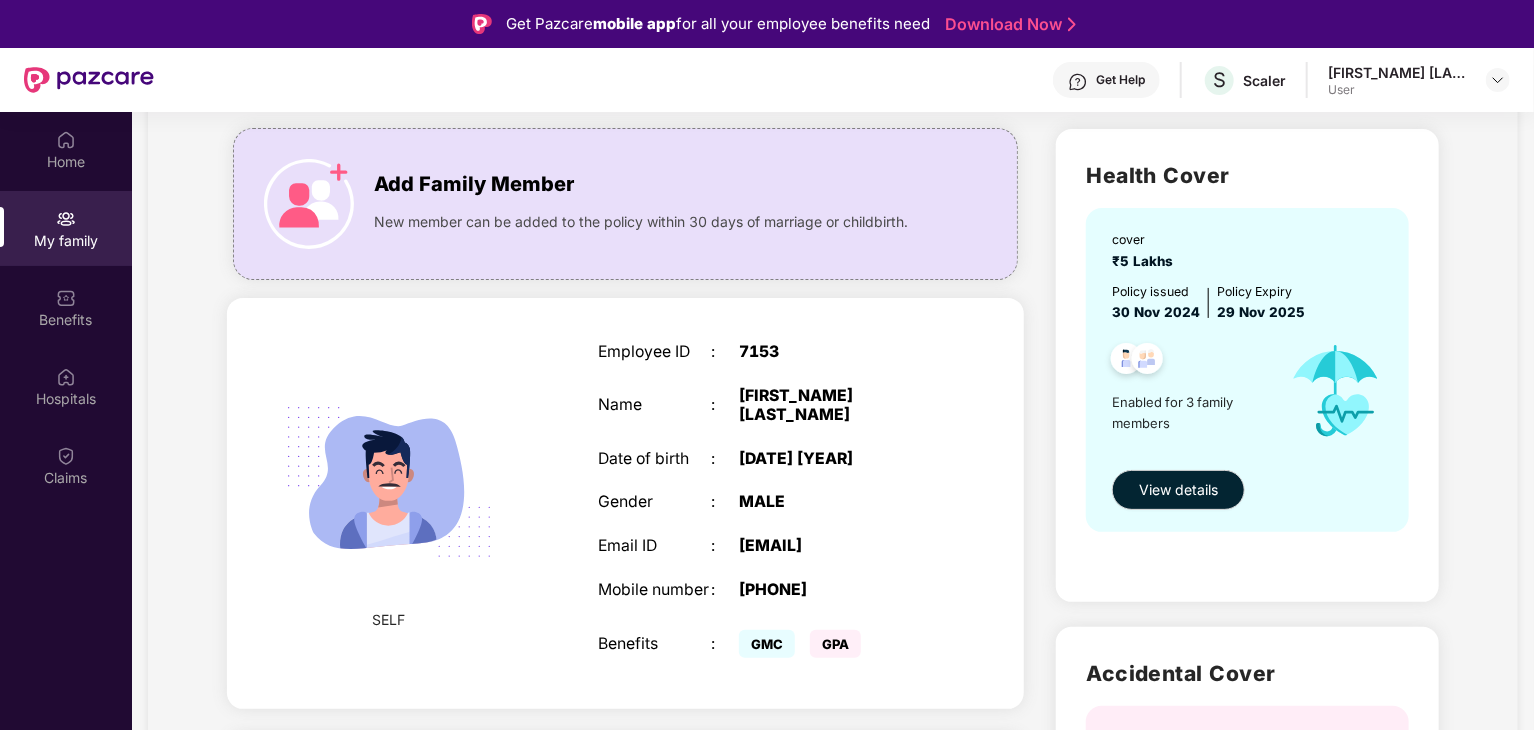 scroll, scrollTop: 124, scrollLeft: 0, axis: vertical 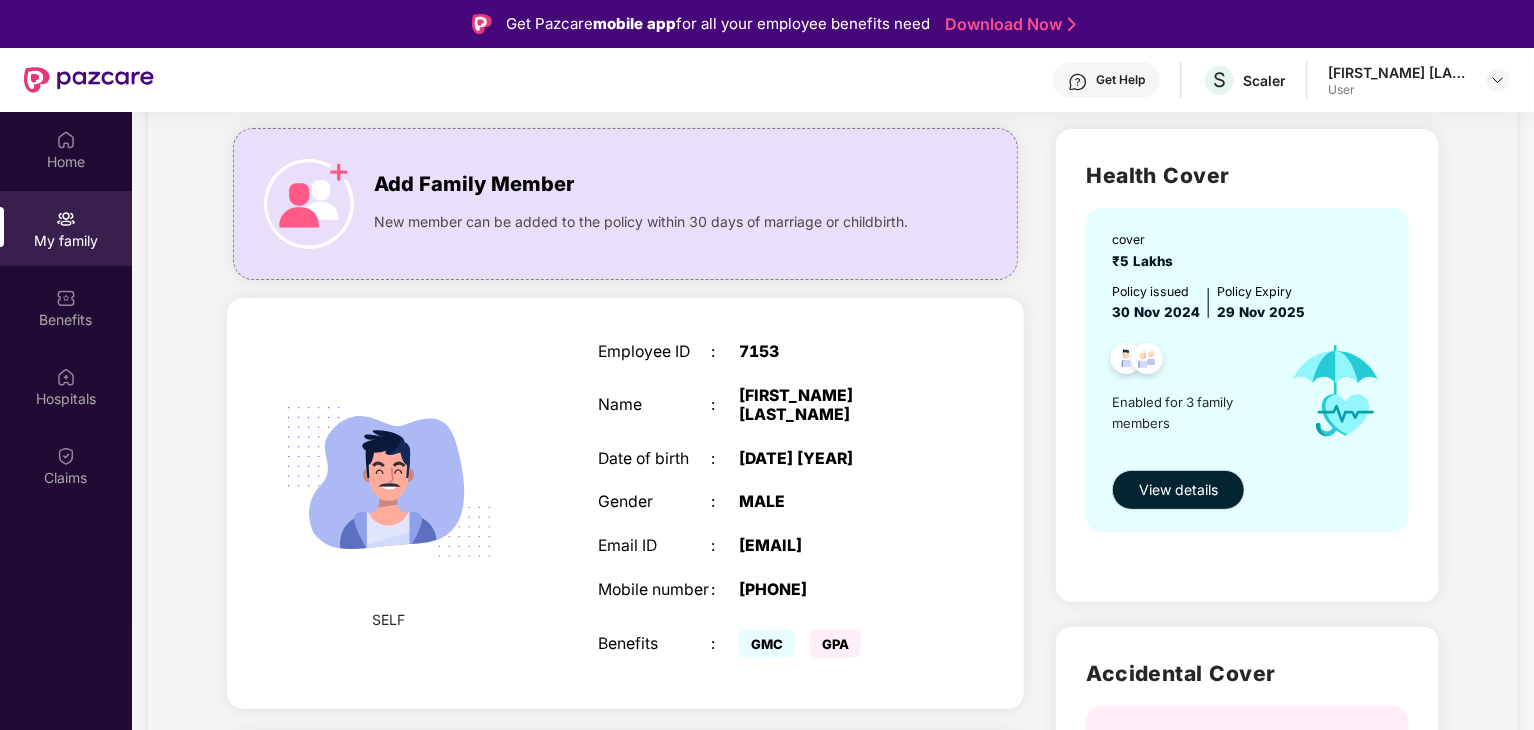 click on "View details" at bounding box center [1178, 490] 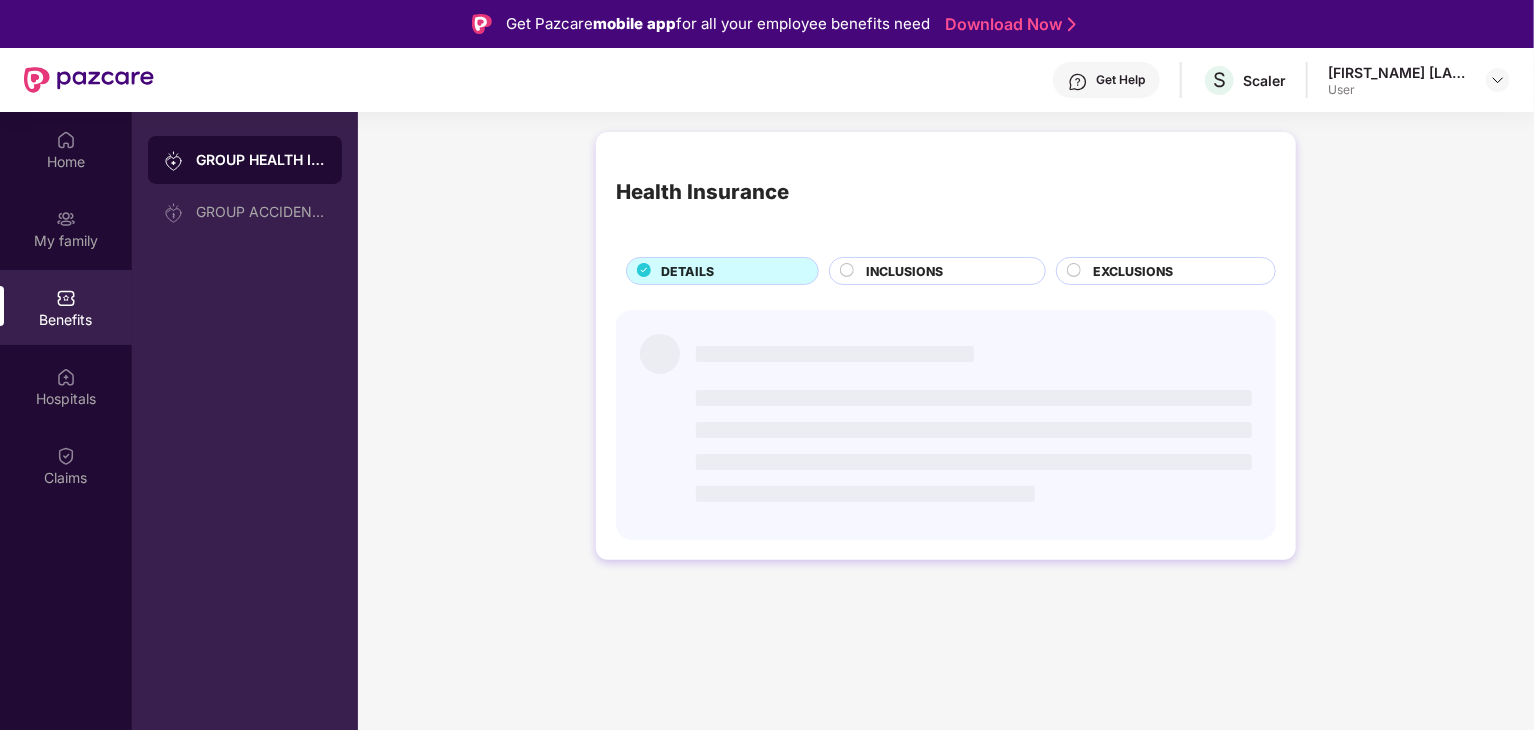 scroll, scrollTop: 0, scrollLeft: 0, axis: both 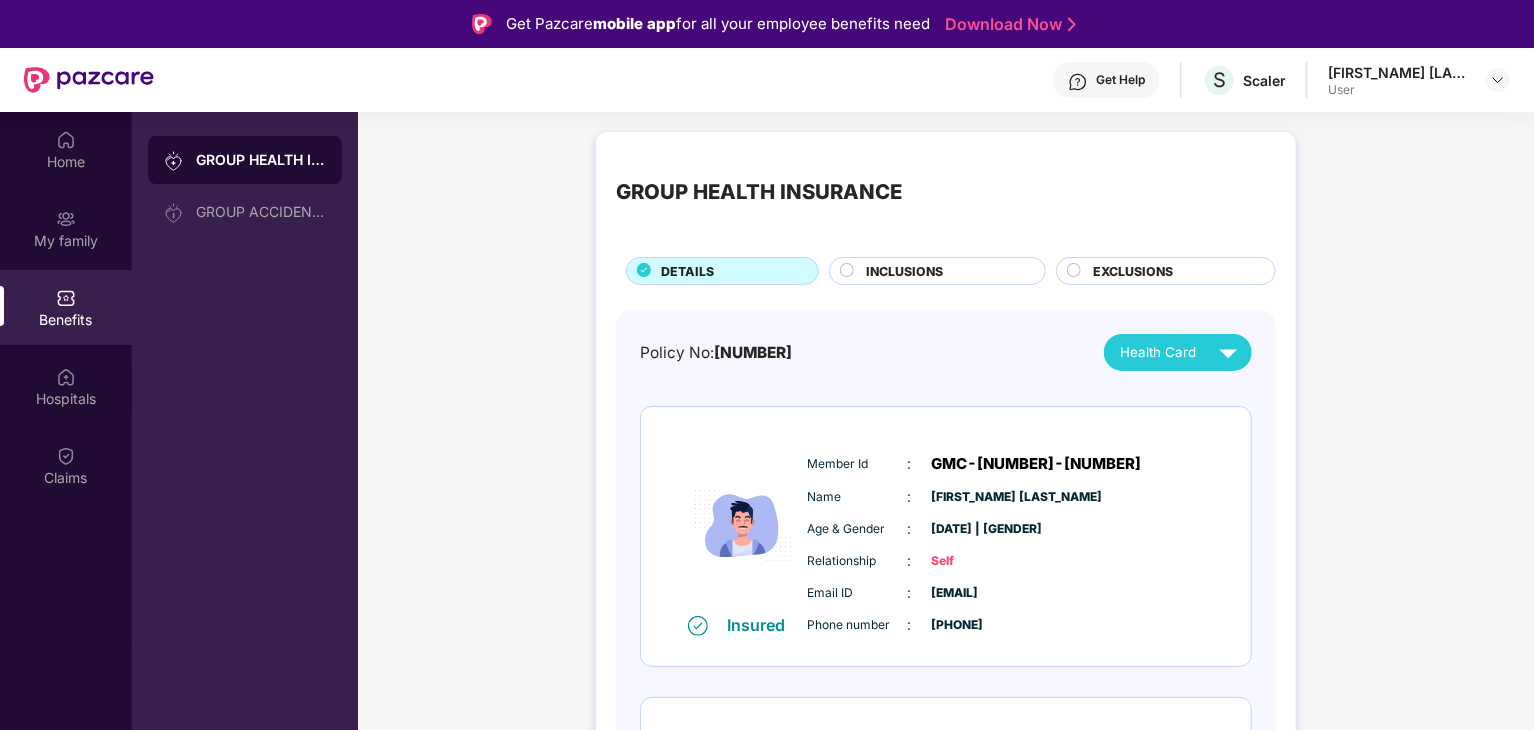 click on "Age & Gender : [DATE] | [GENDER]" at bounding box center (1006, 529) 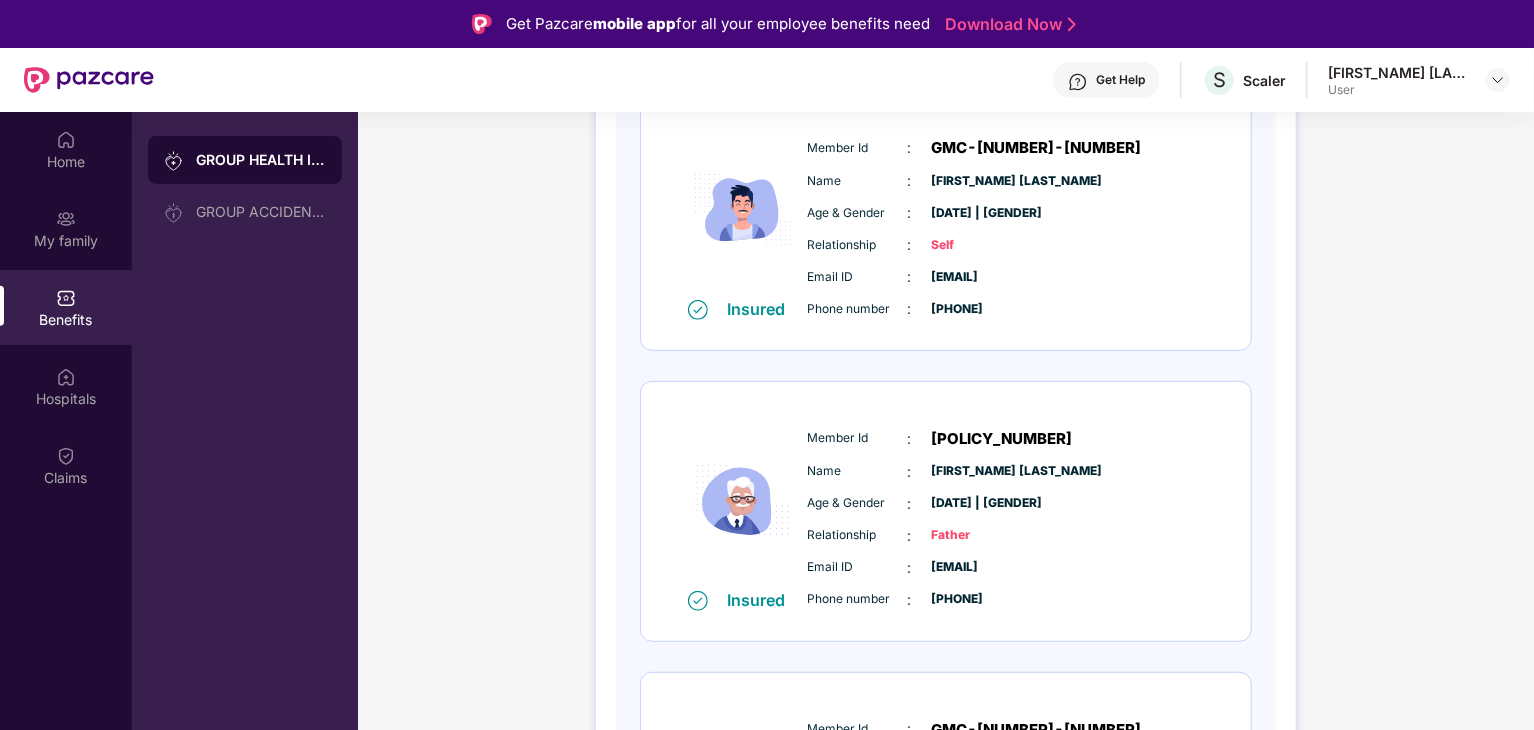 scroll, scrollTop: 322, scrollLeft: 0, axis: vertical 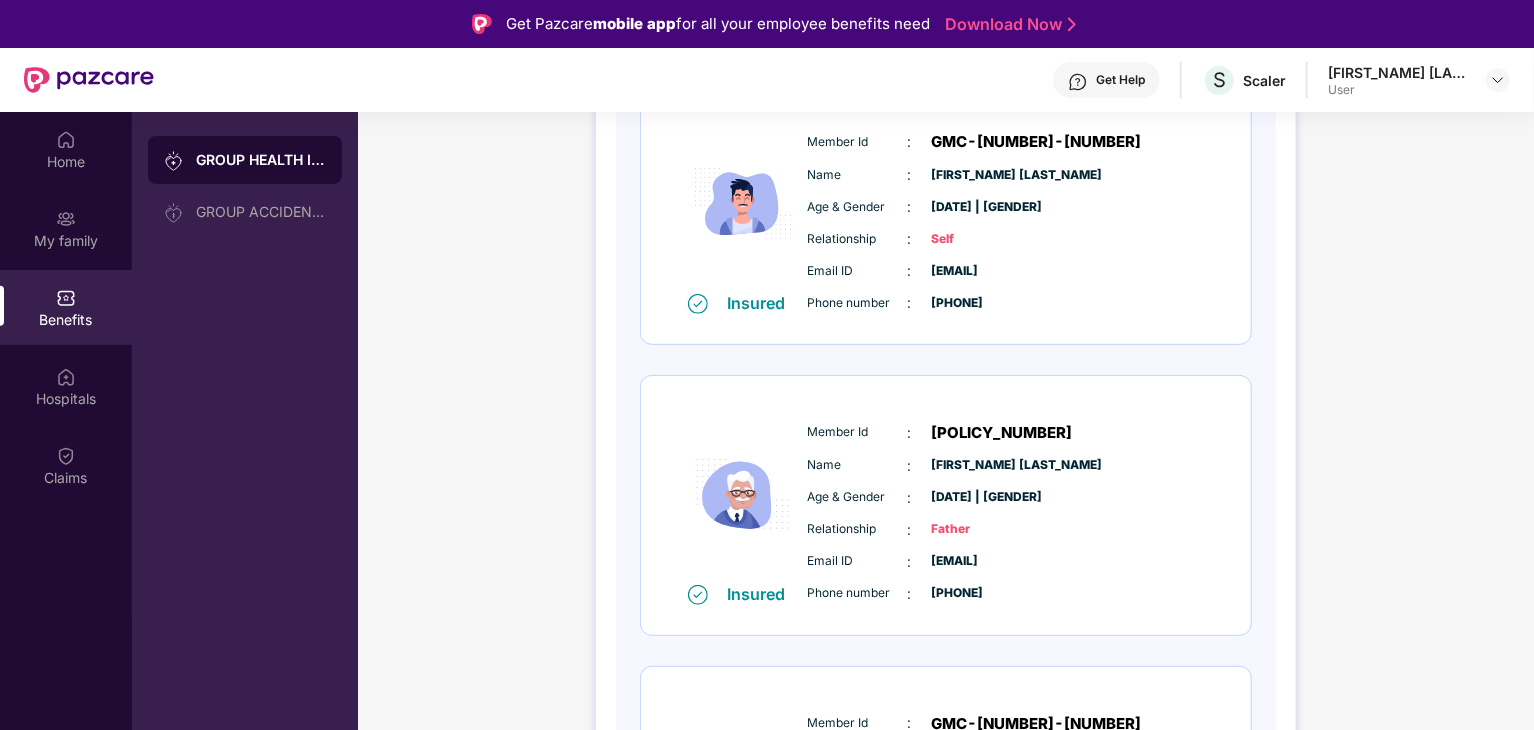 drag, startPoint x: 1056, startPoint y: 532, endPoint x: 1043, endPoint y: 556, distance: 27.294687 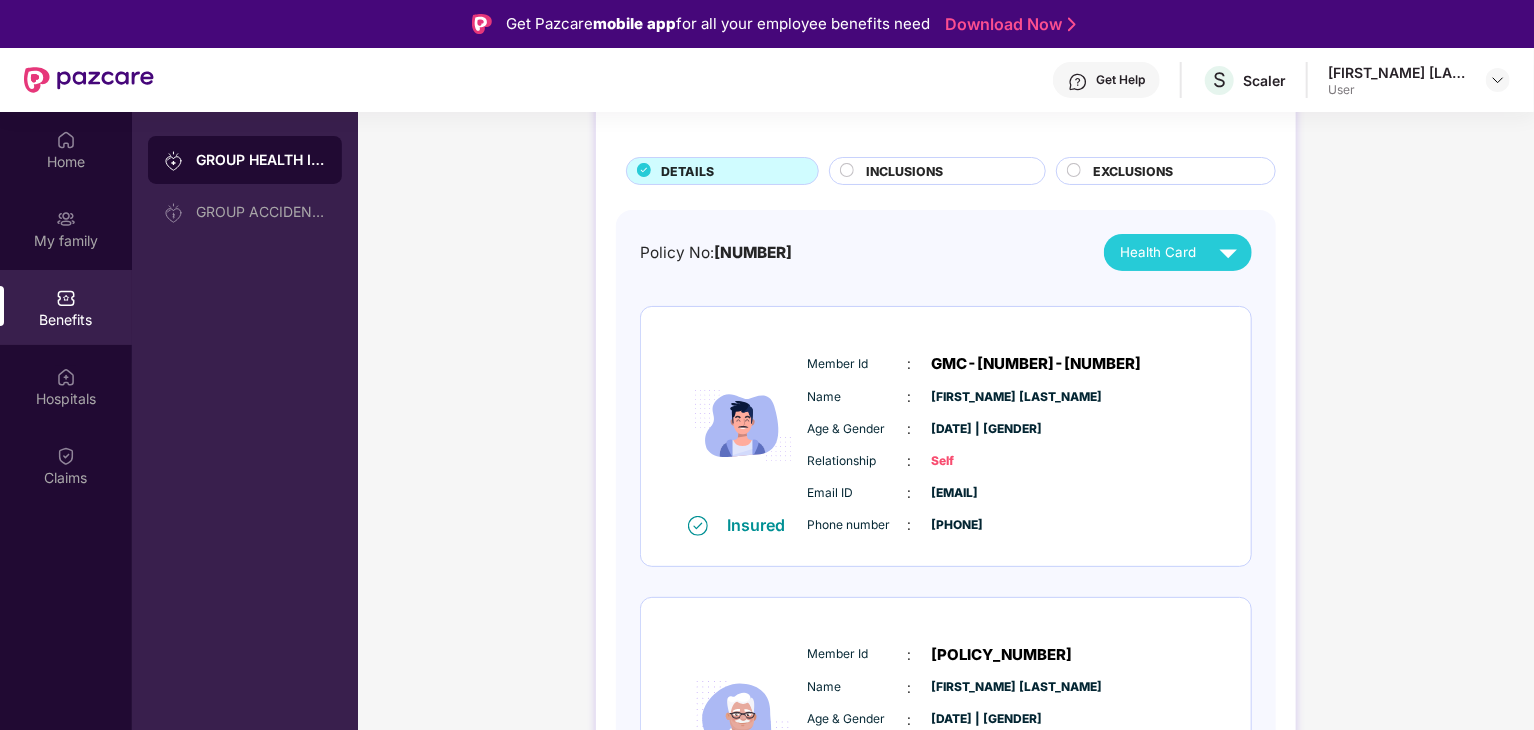 scroll, scrollTop: 103, scrollLeft: 0, axis: vertical 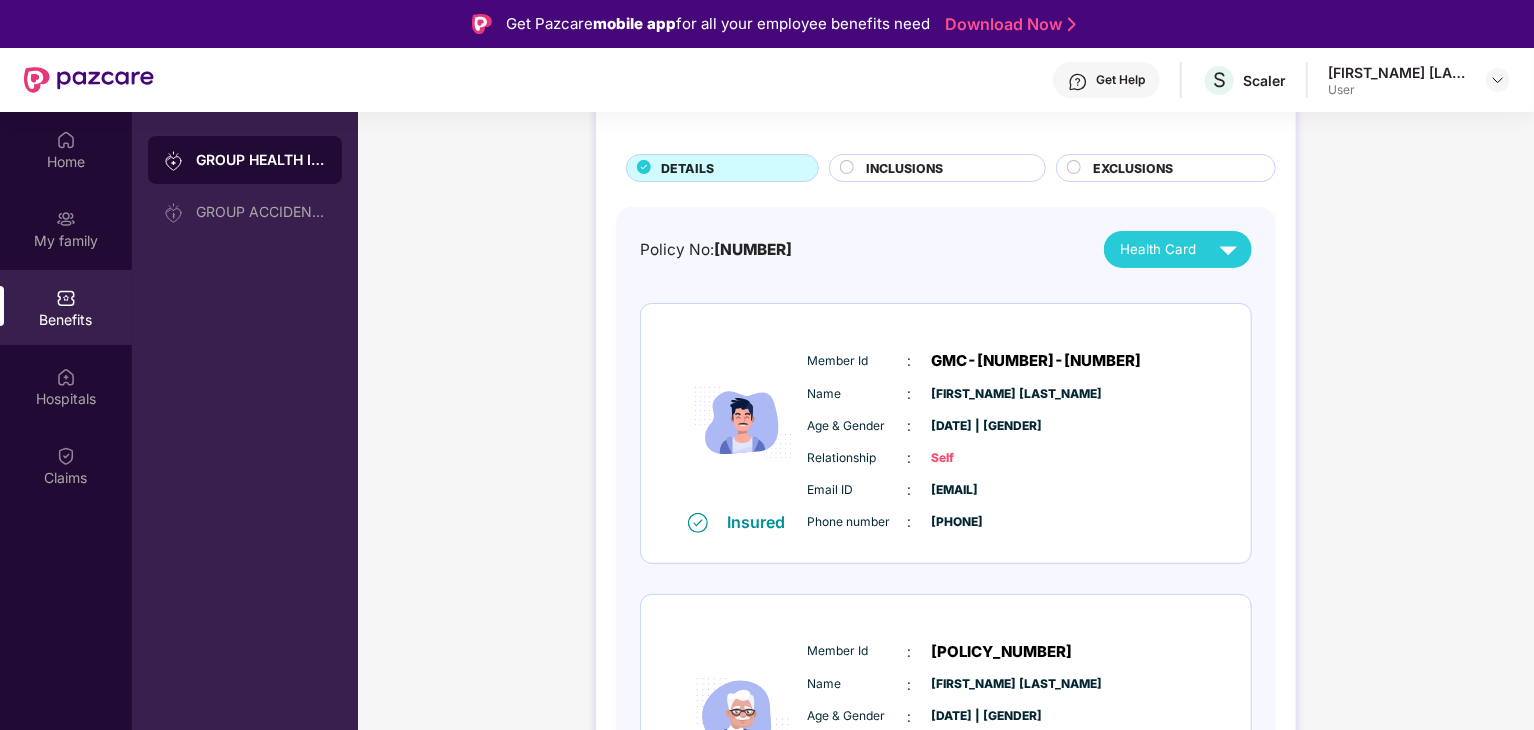 click on "INCLUSIONS" at bounding box center (945, 170) 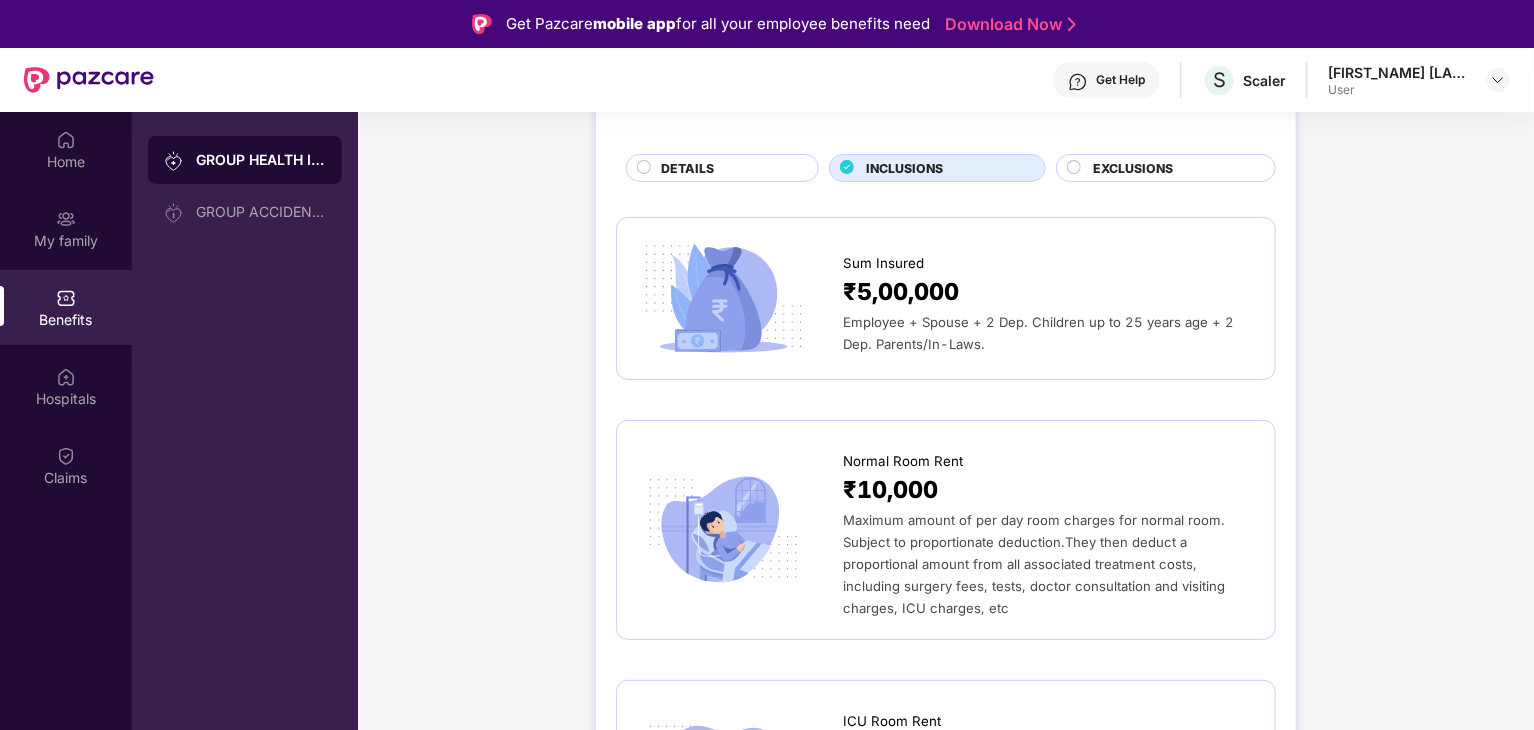 click 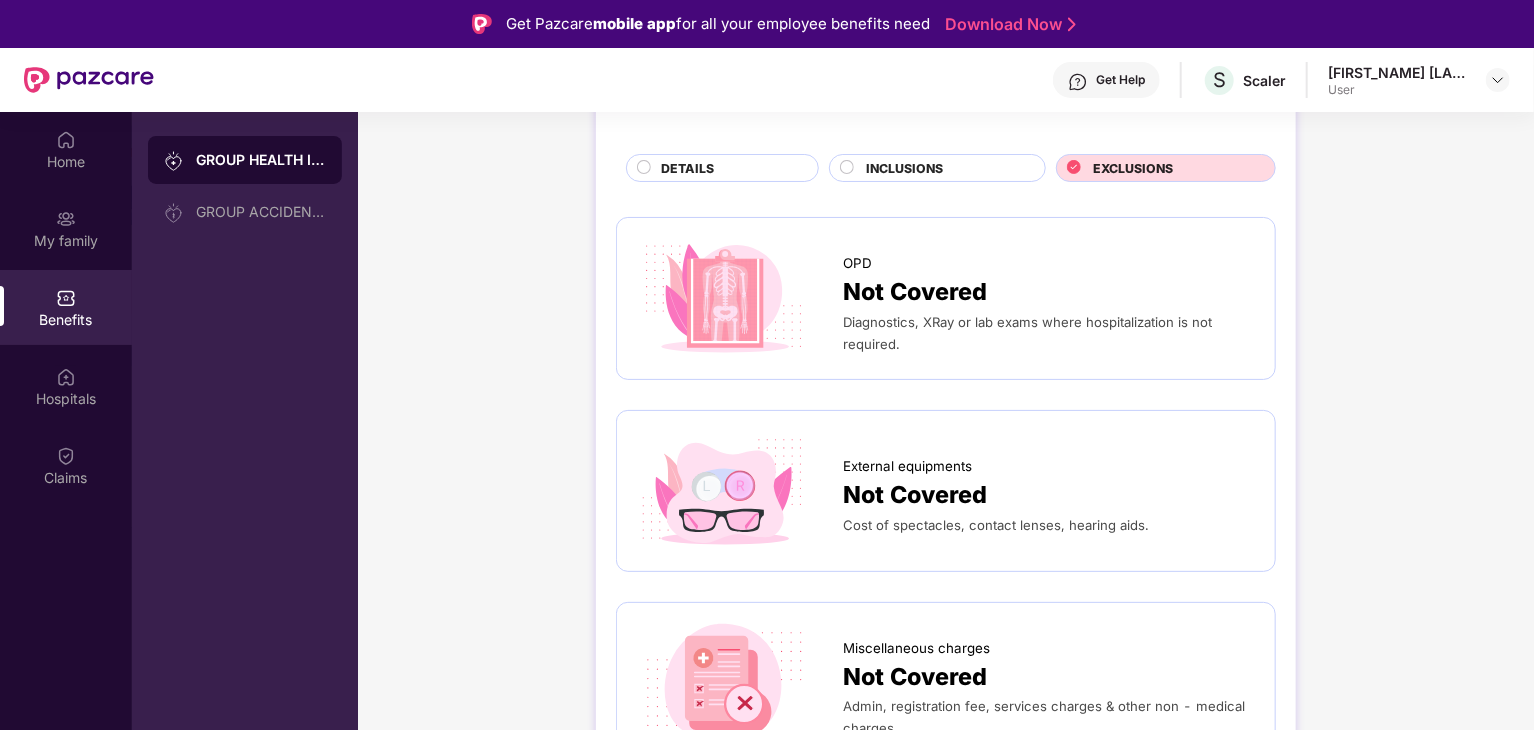 click 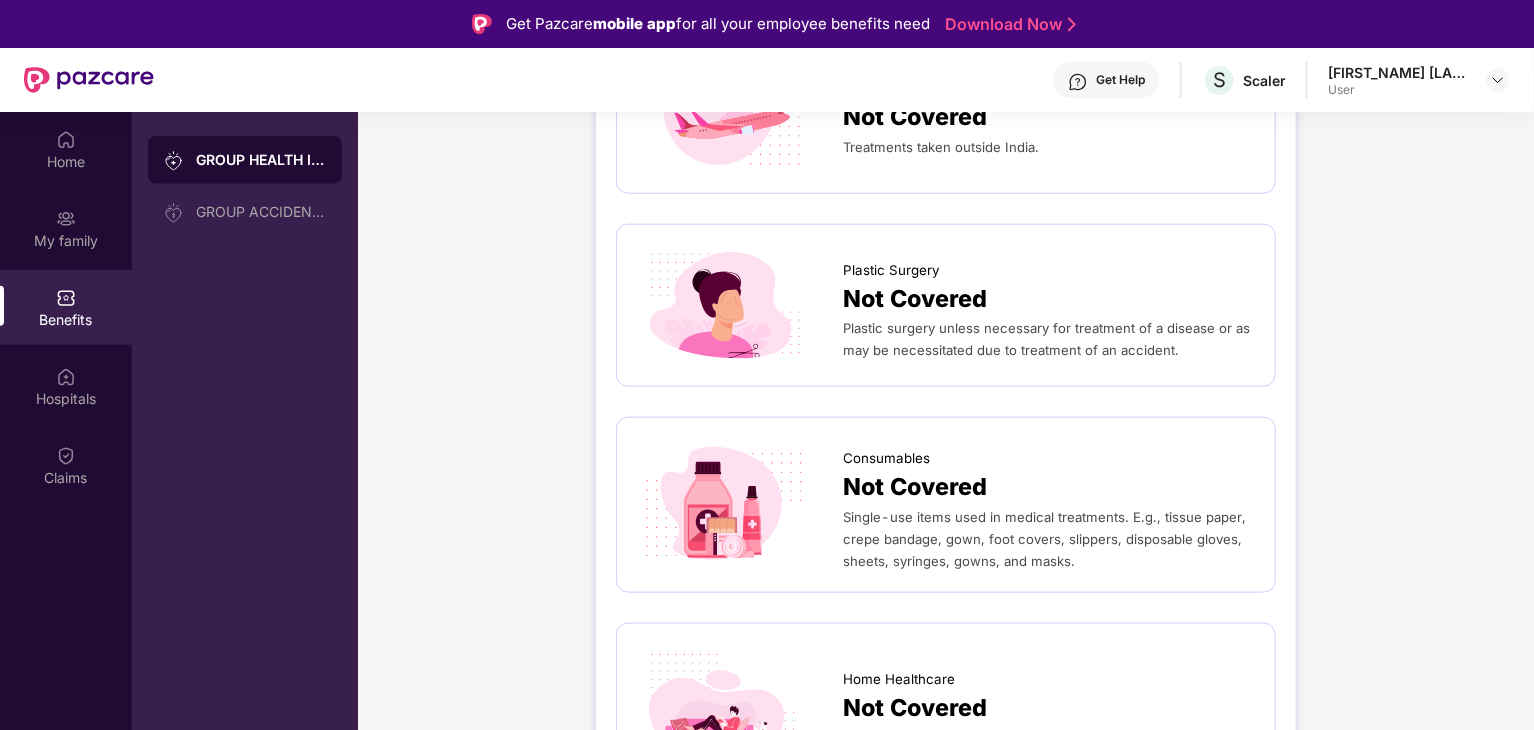 scroll, scrollTop: 1079, scrollLeft: 0, axis: vertical 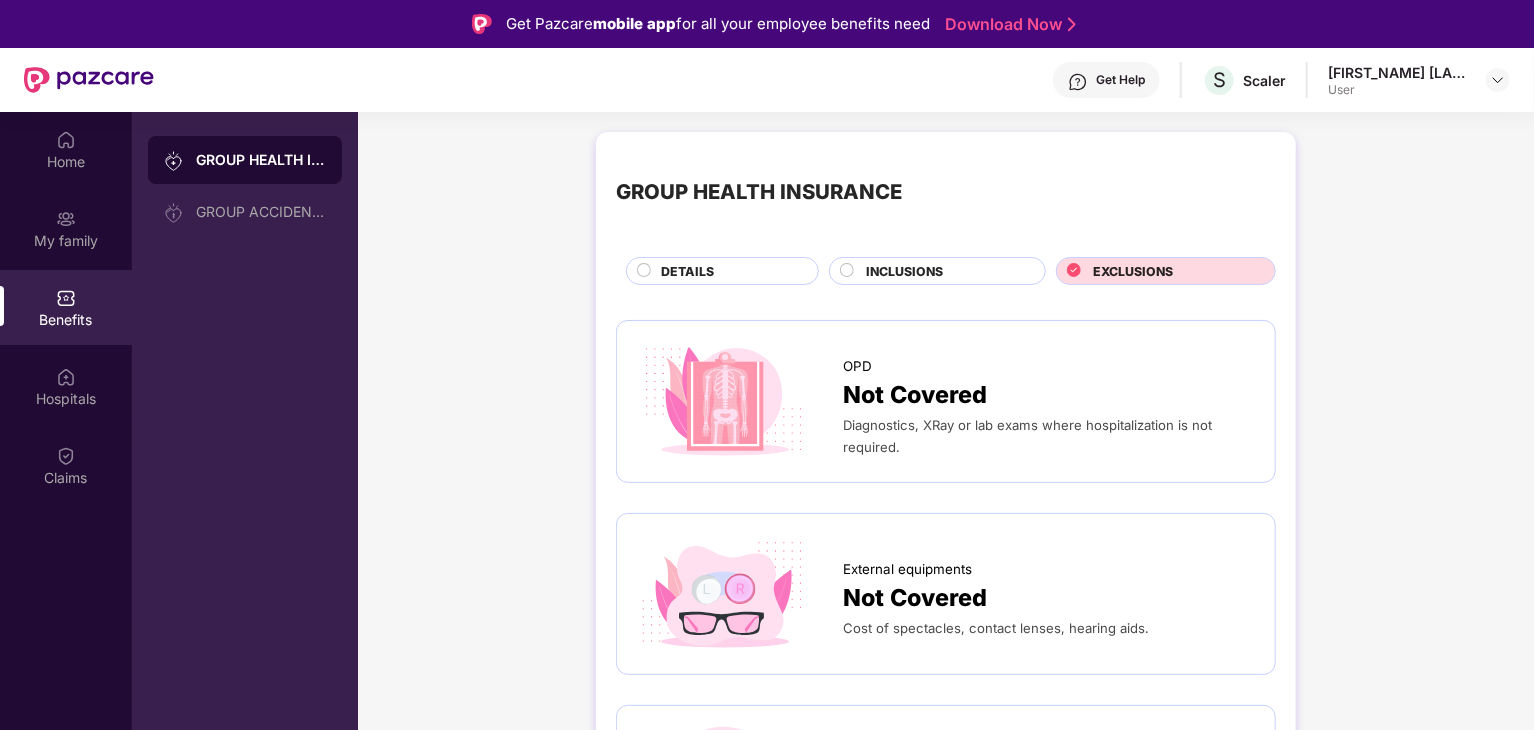 click on "DETAILS" at bounding box center [729, 273] 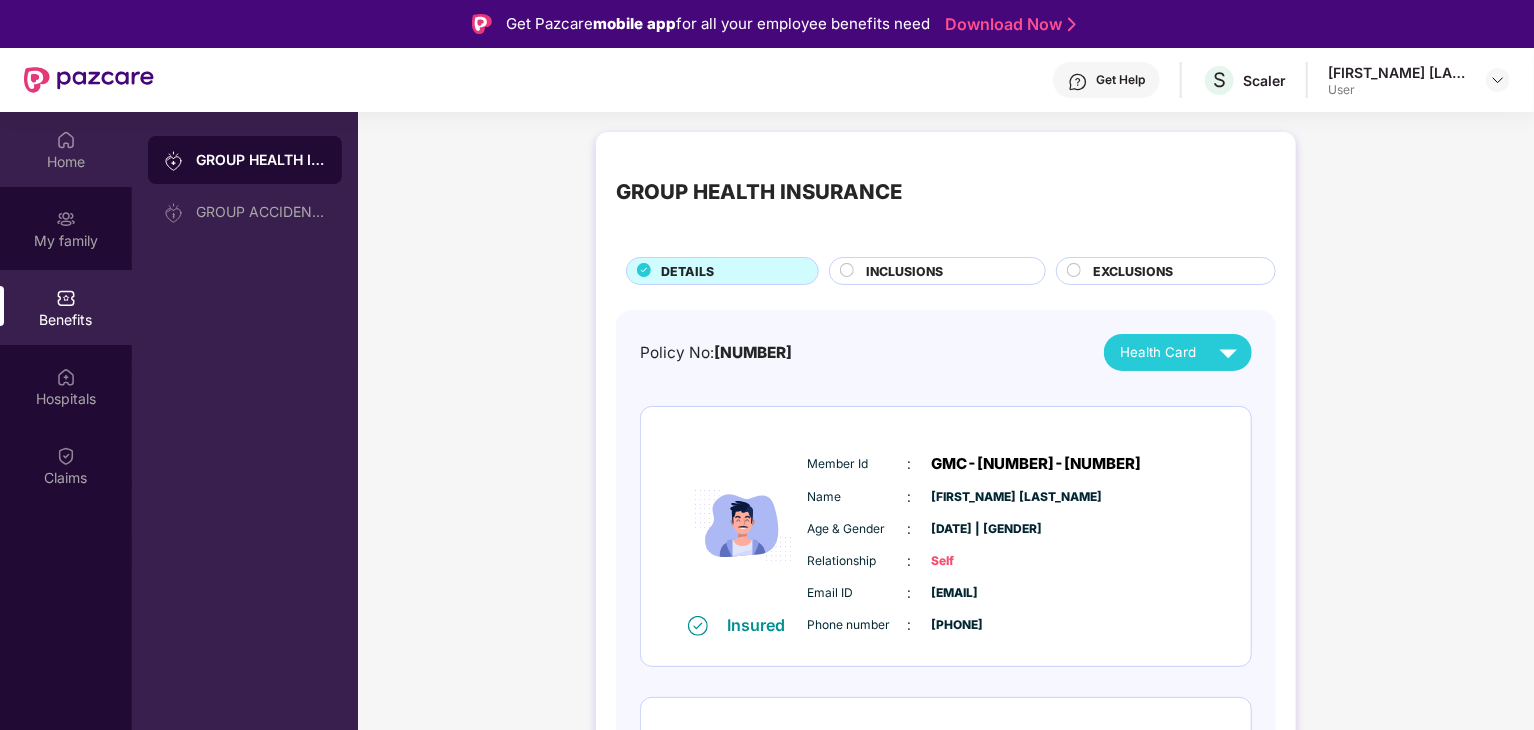 click on "Home" at bounding box center (66, 162) 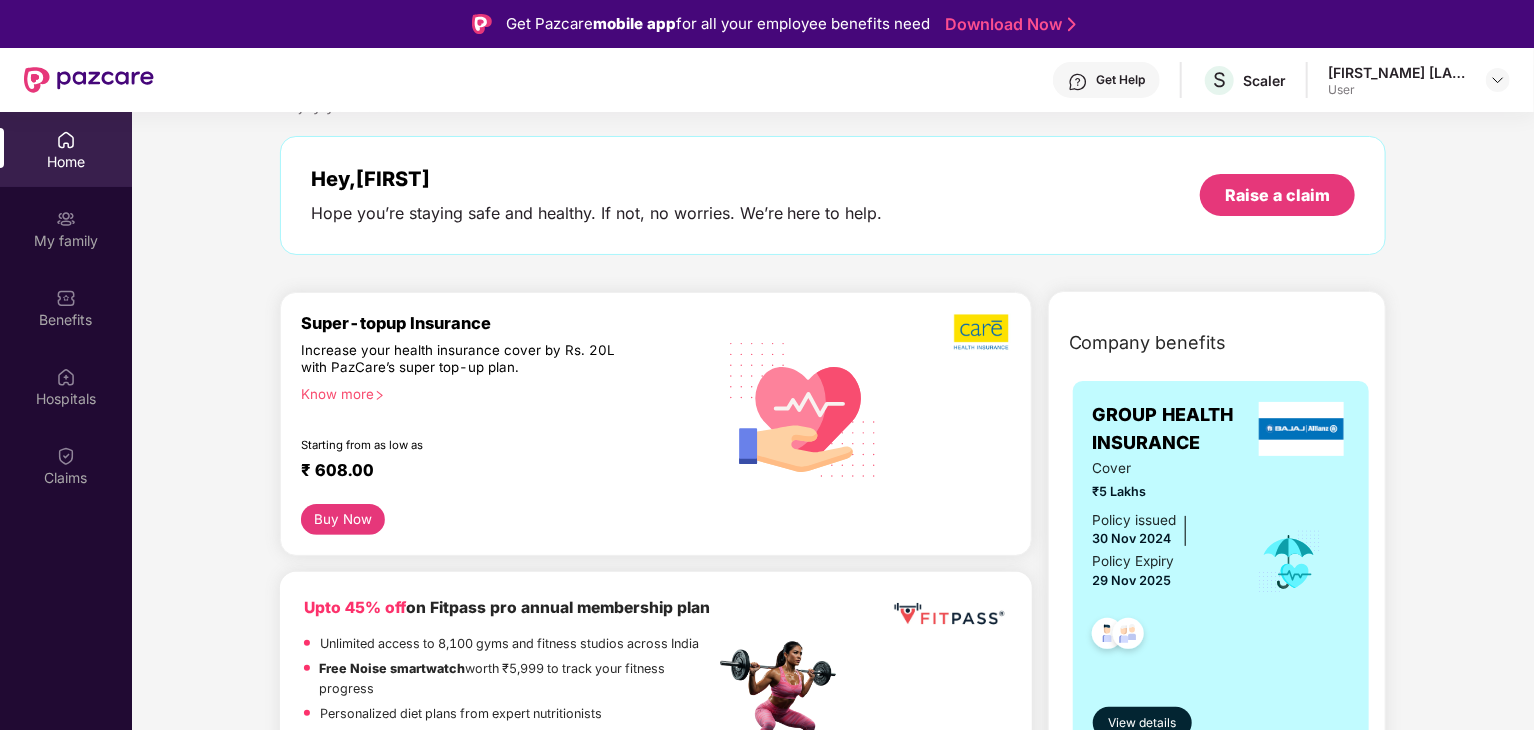 scroll, scrollTop: 72, scrollLeft: 0, axis: vertical 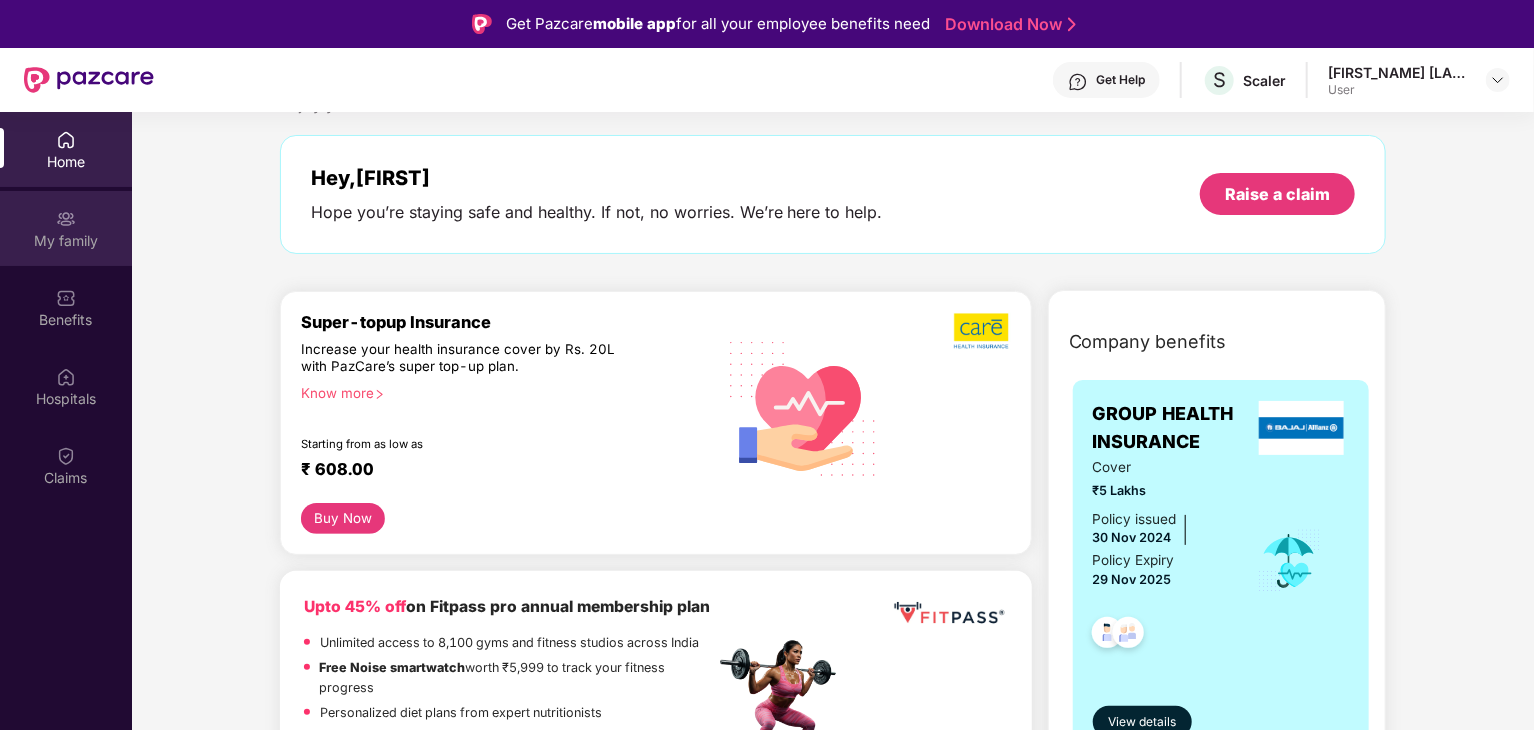 click on "My family" at bounding box center [66, 228] 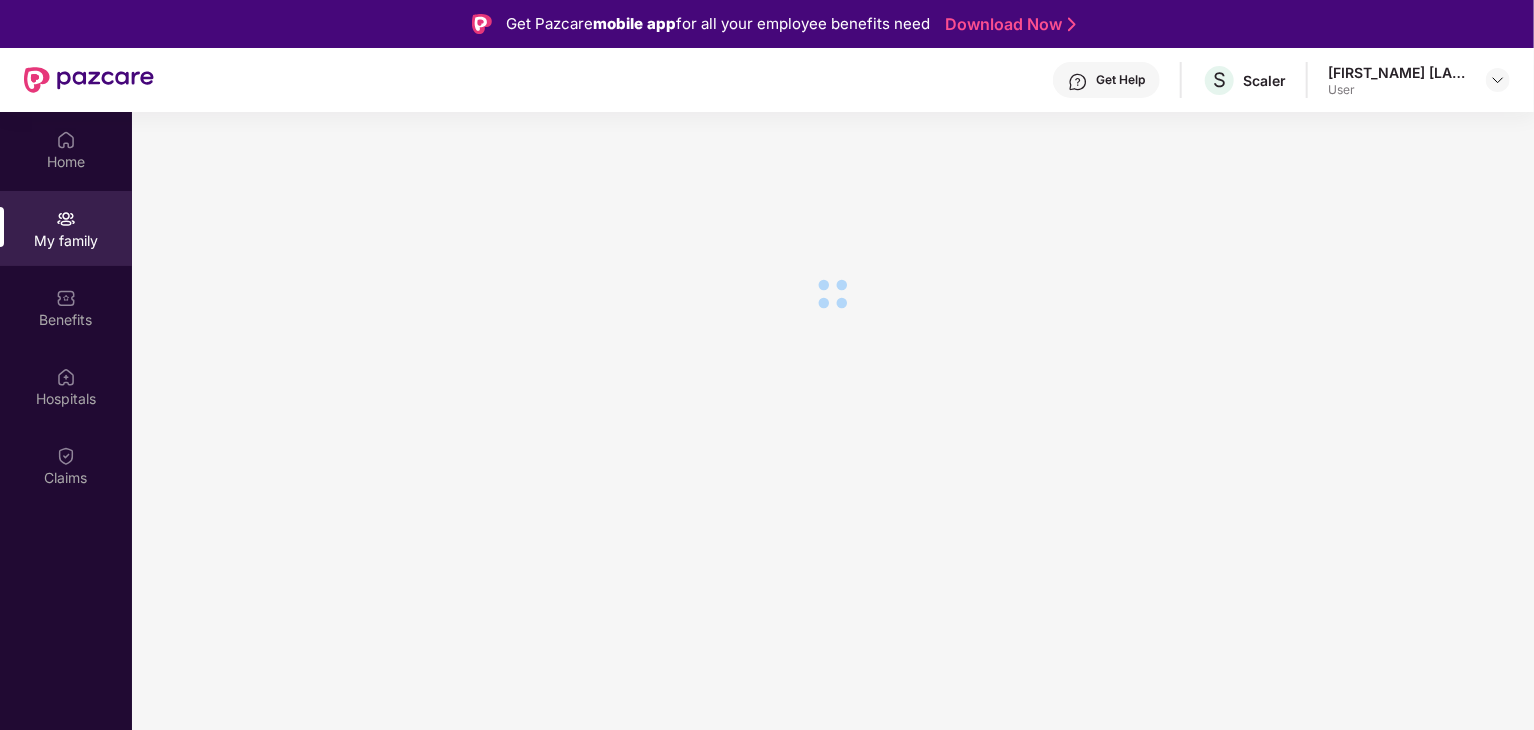 click on "My family" at bounding box center (66, 228) 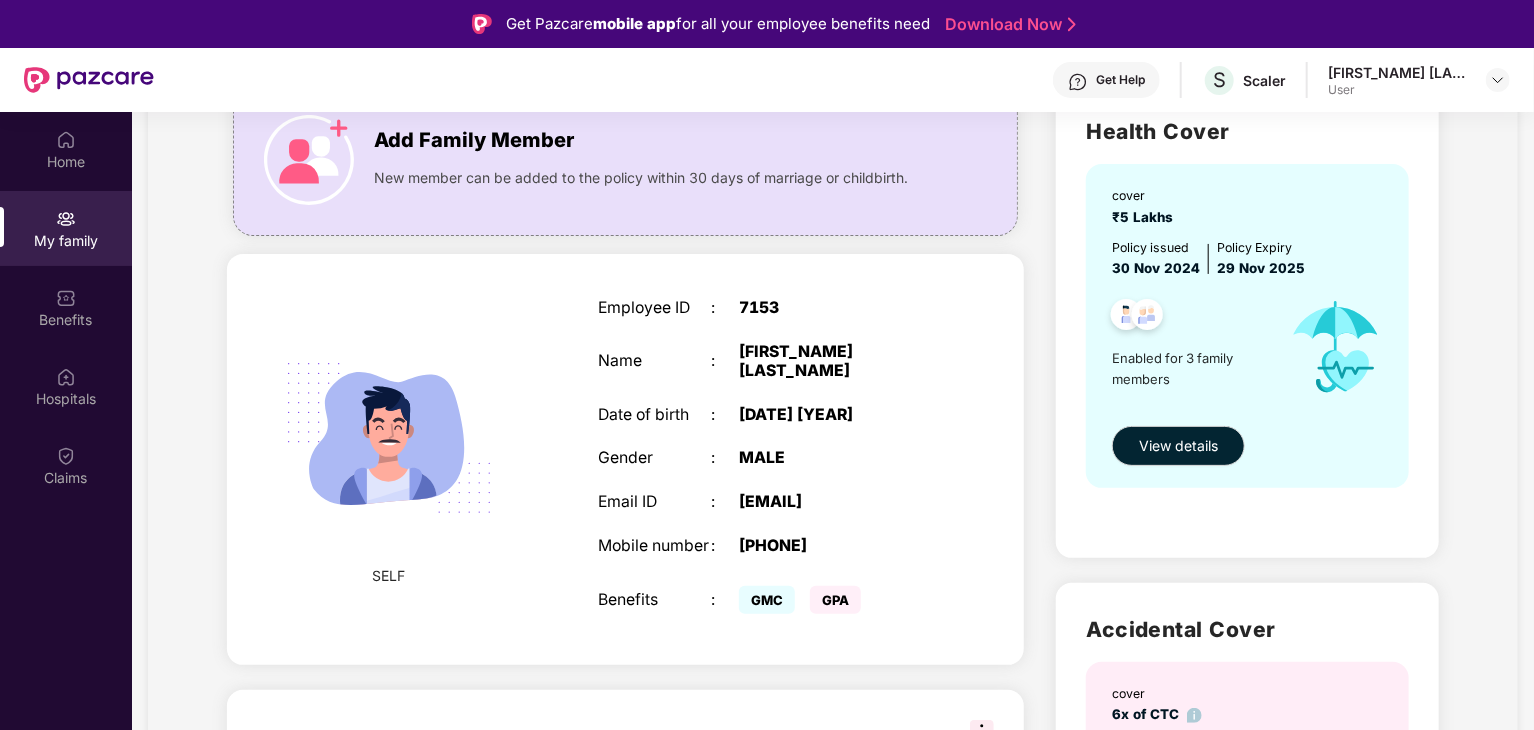 scroll, scrollTop: 165, scrollLeft: 0, axis: vertical 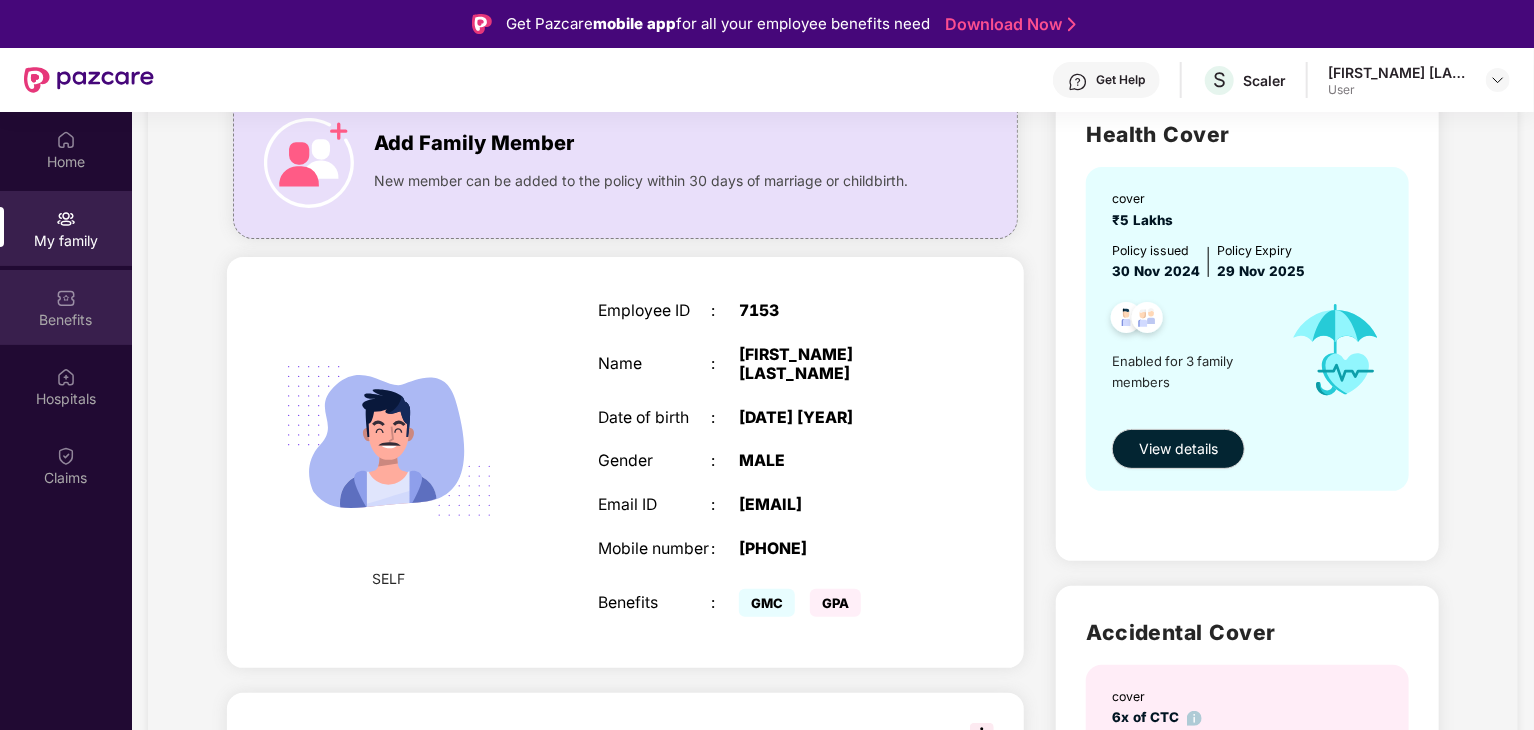click on "Benefits" at bounding box center (66, 307) 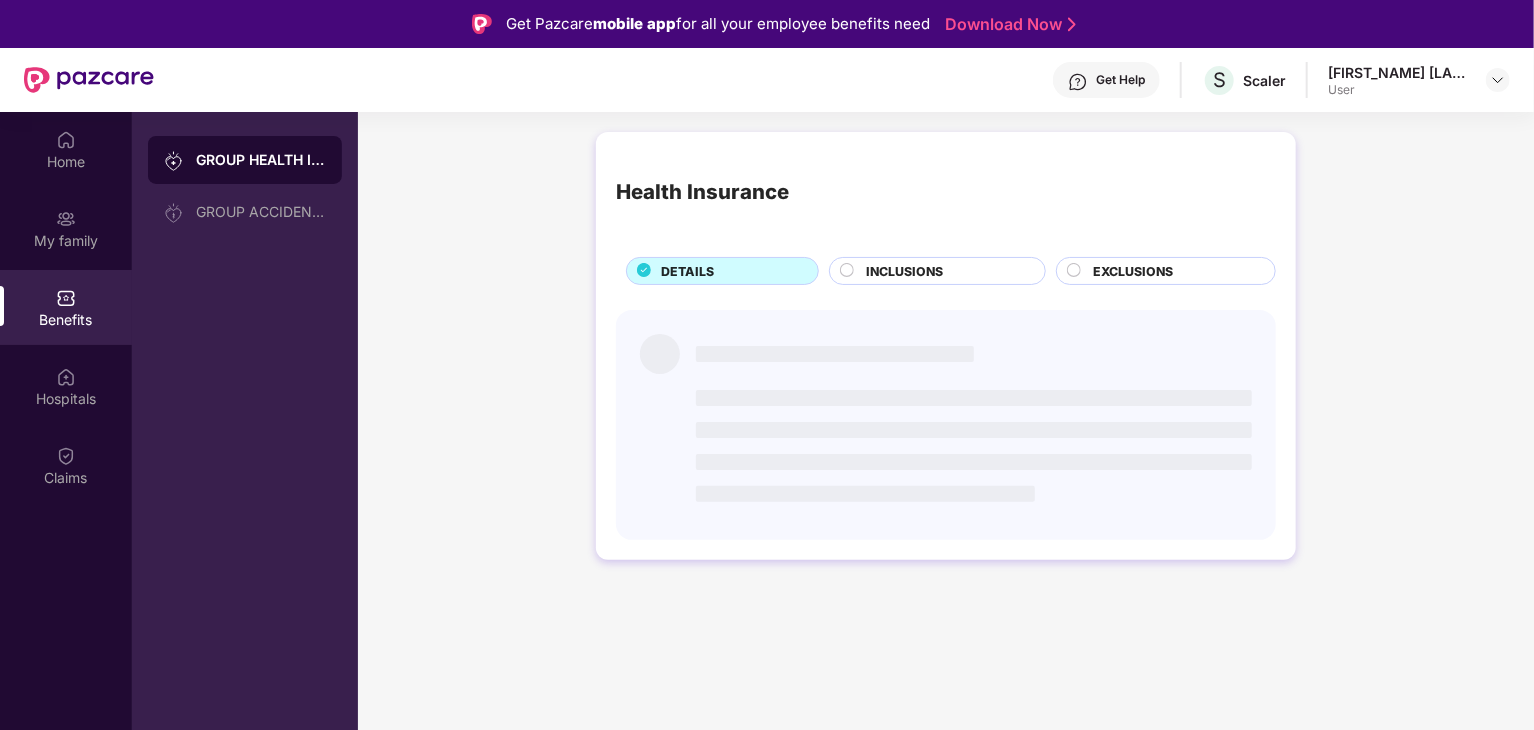scroll, scrollTop: 0, scrollLeft: 0, axis: both 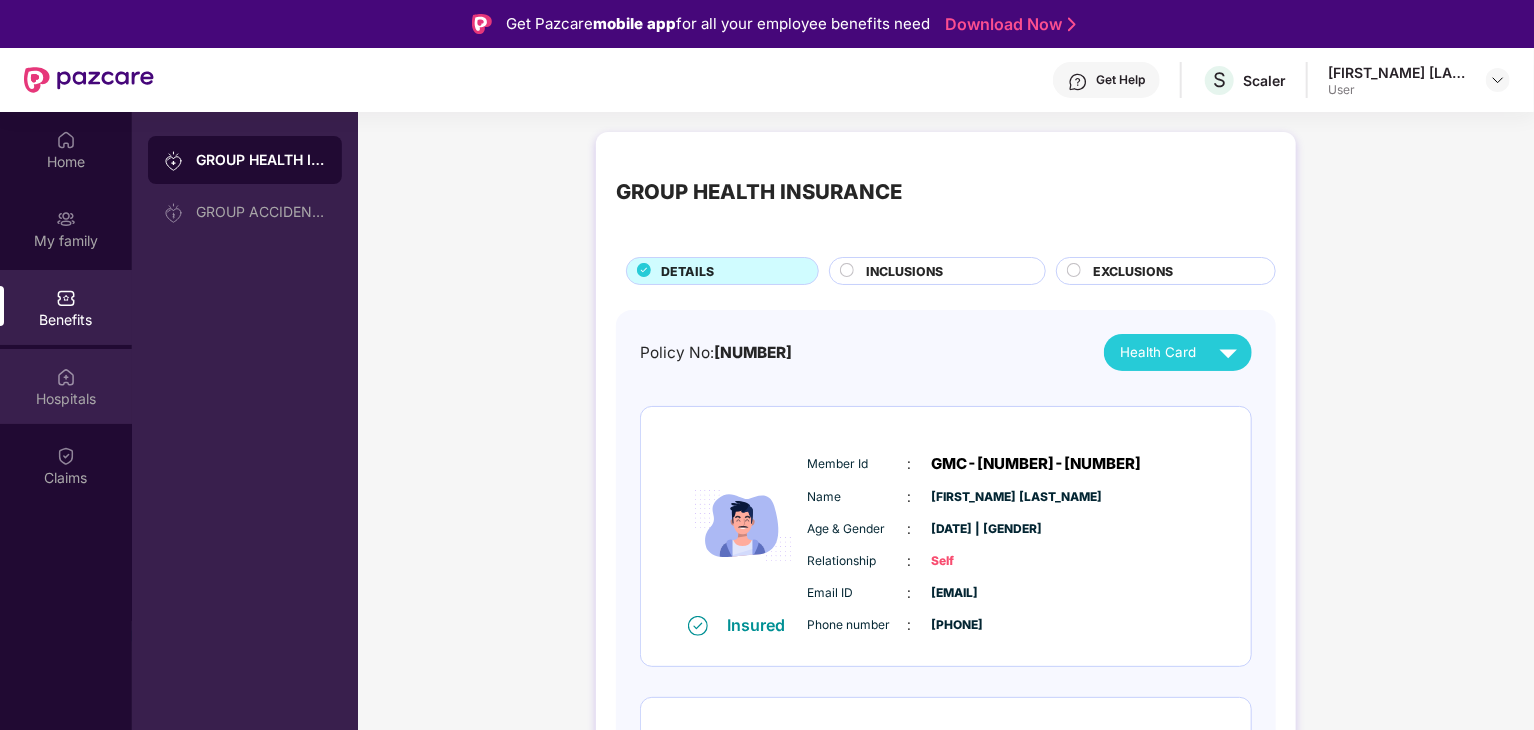 click on "Hospitals" at bounding box center [66, 399] 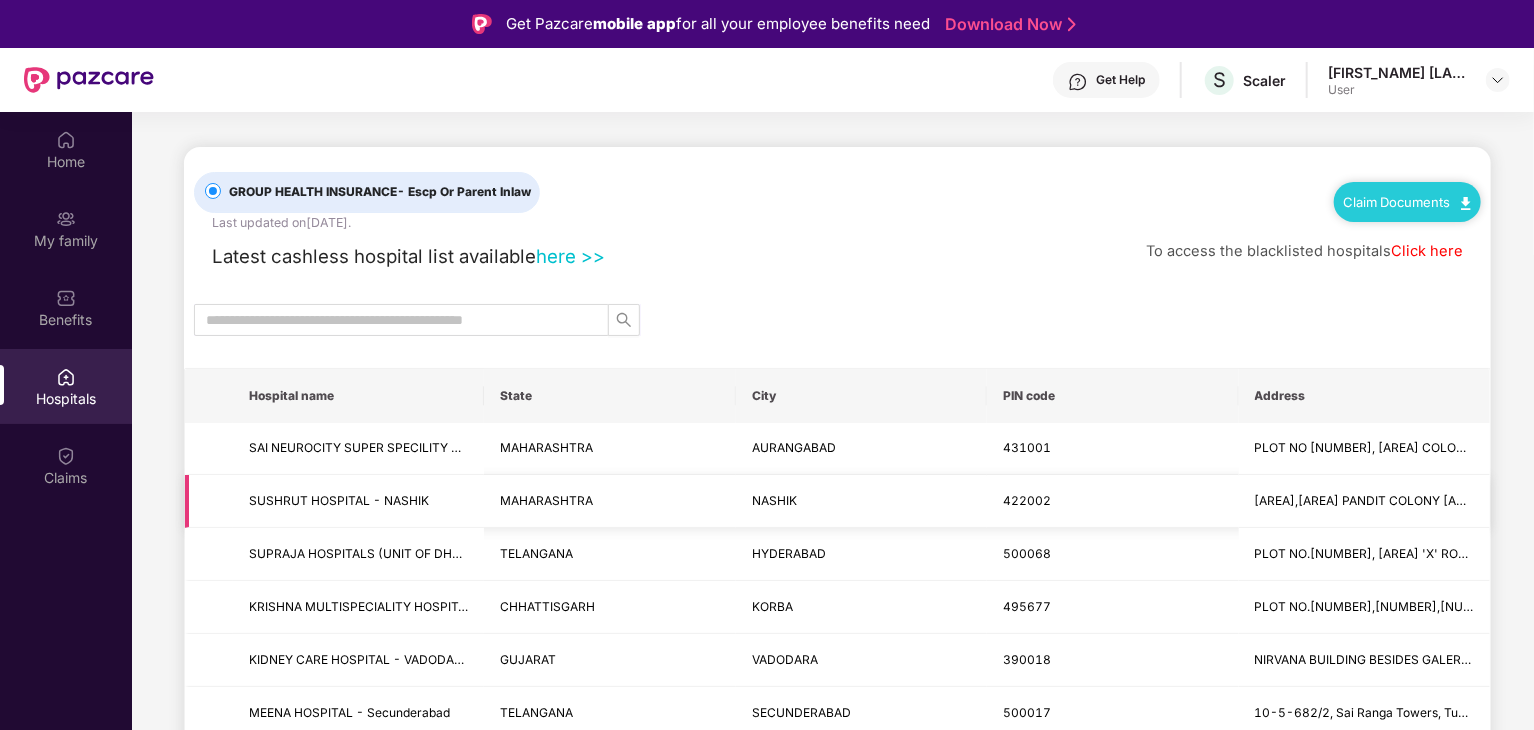 click on "SUSHRUT HOSPITAL - NASHIK" at bounding box center [358, 501] 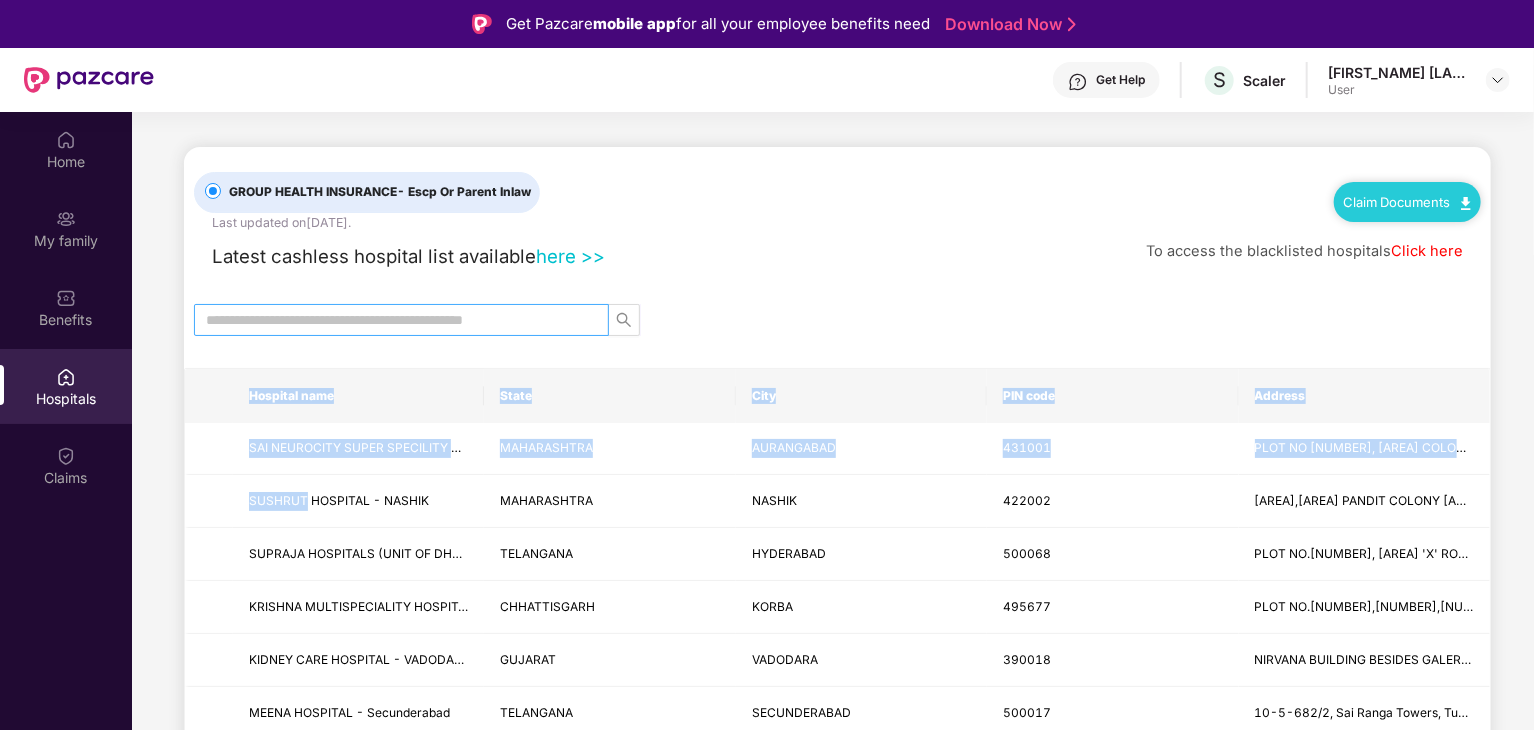 drag, startPoint x: 234, startPoint y: 487, endPoint x: 228, endPoint y: 323, distance: 164.10973 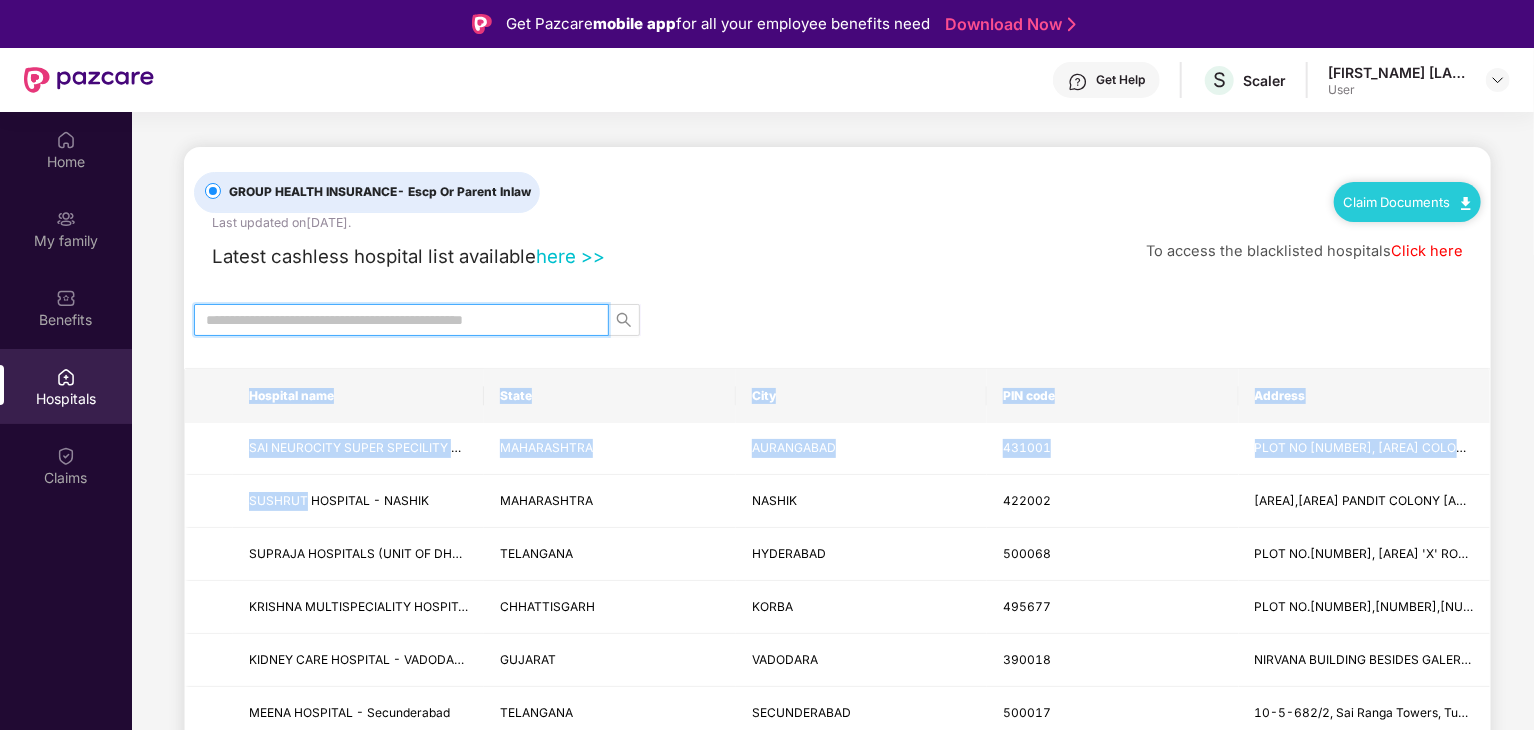 click at bounding box center [393, 320] 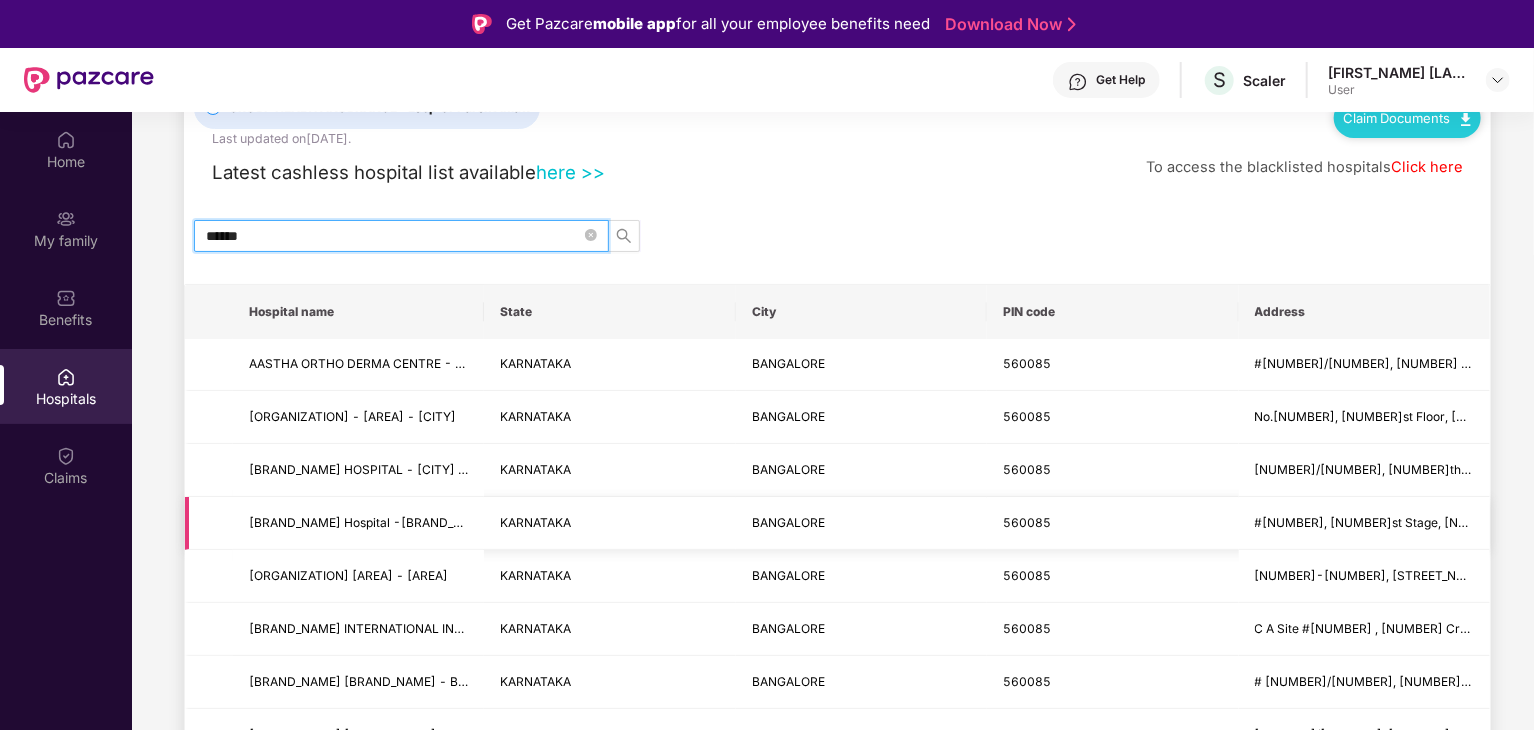 scroll, scrollTop: 84, scrollLeft: 0, axis: vertical 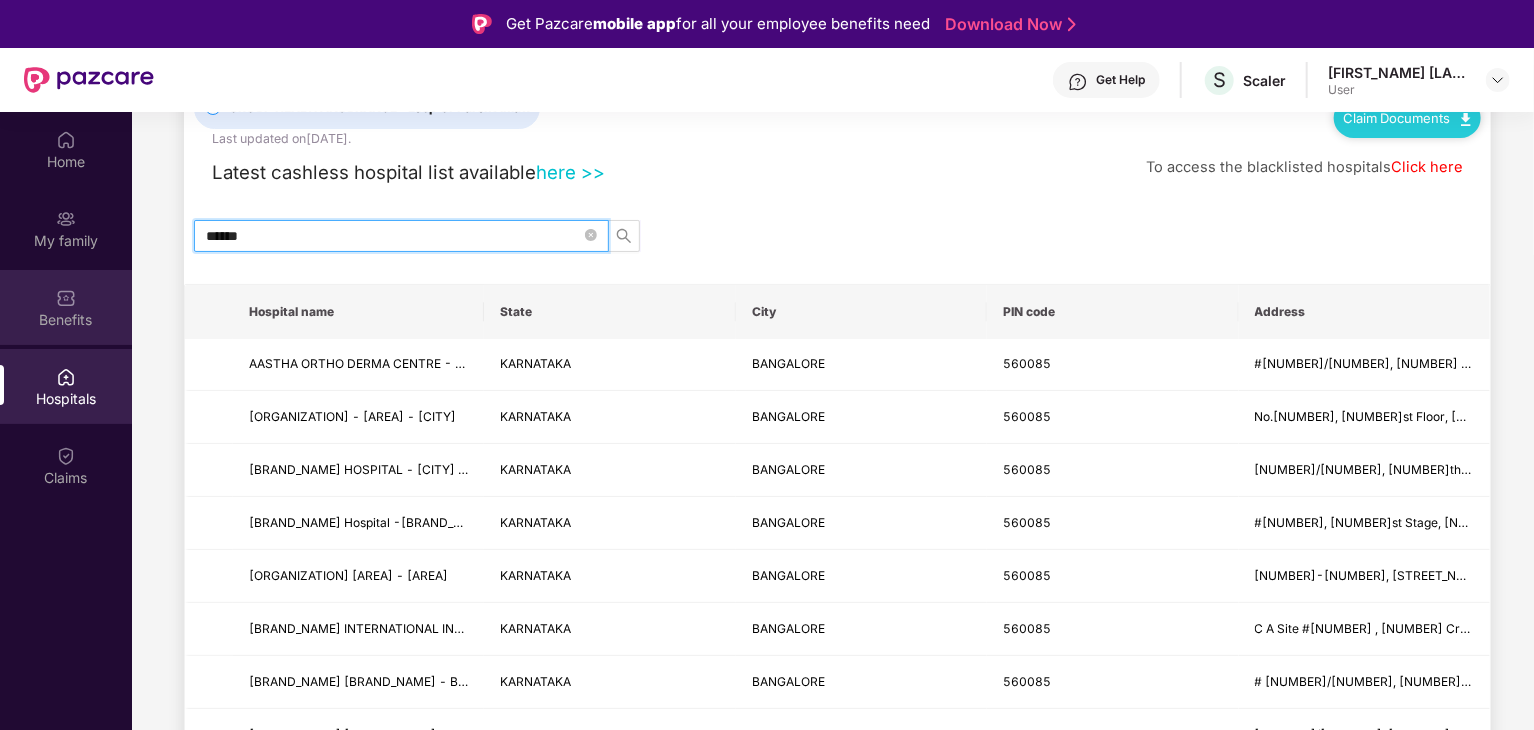 type on "******" 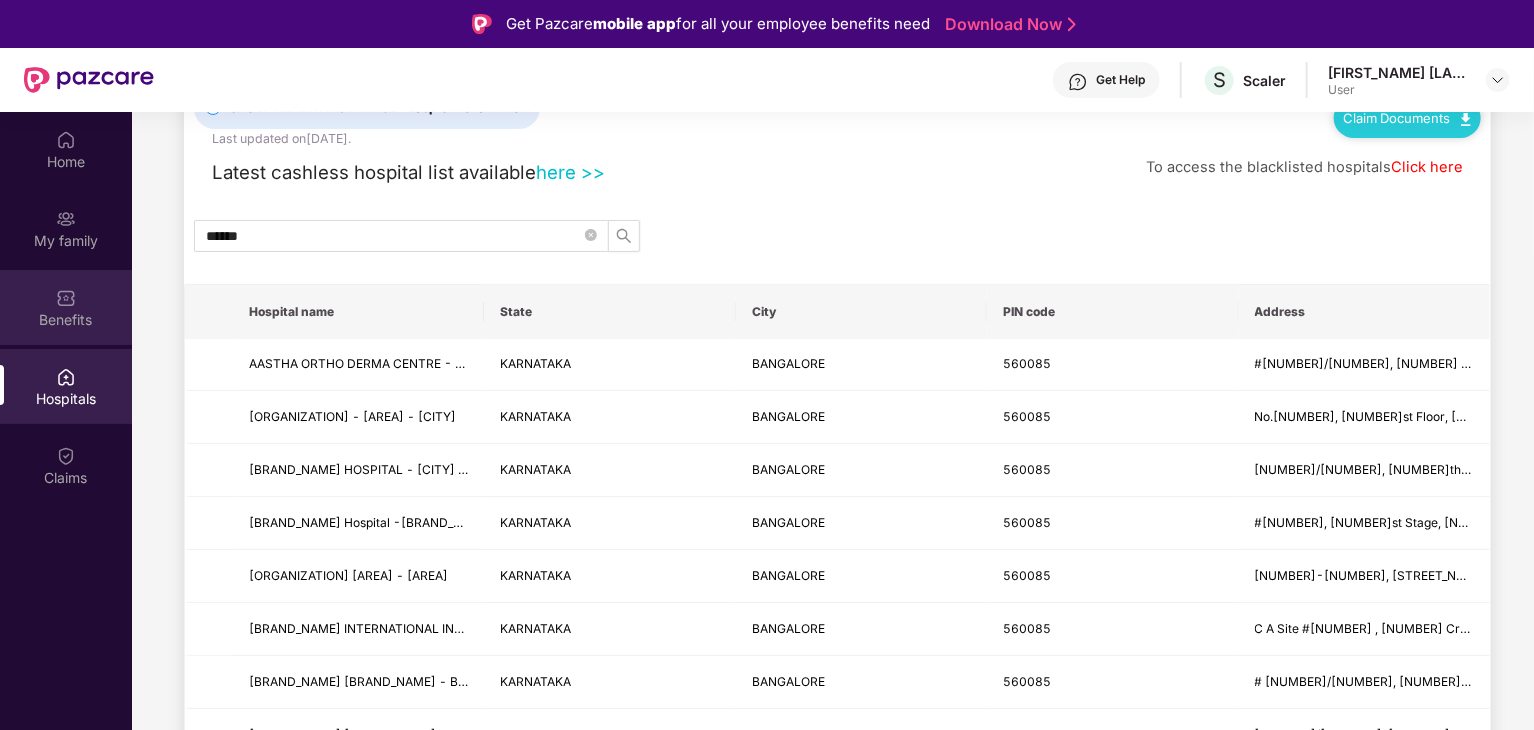 click on "Benefits" at bounding box center (66, 320) 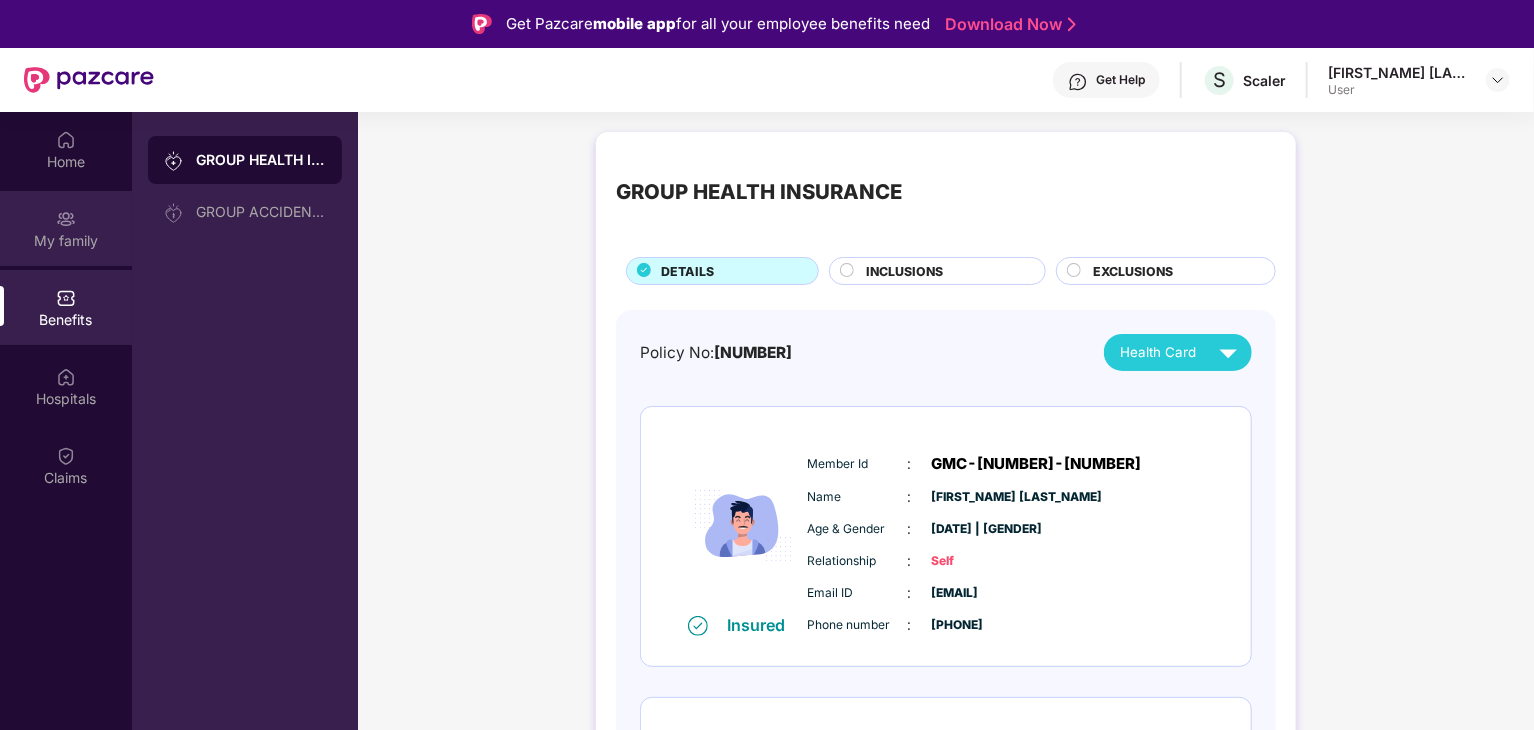 click on "My family" at bounding box center [66, 228] 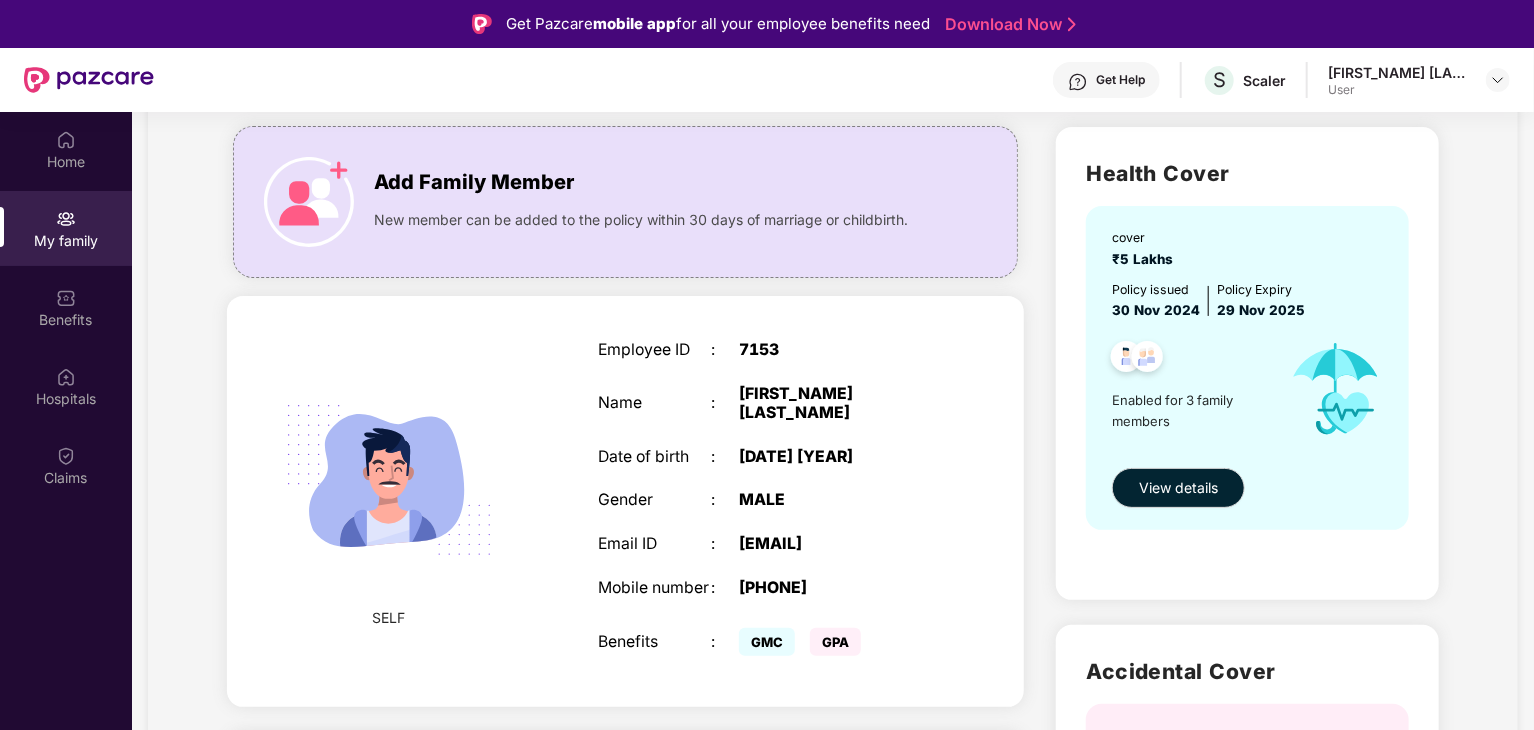 scroll, scrollTop: 124, scrollLeft: 0, axis: vertical 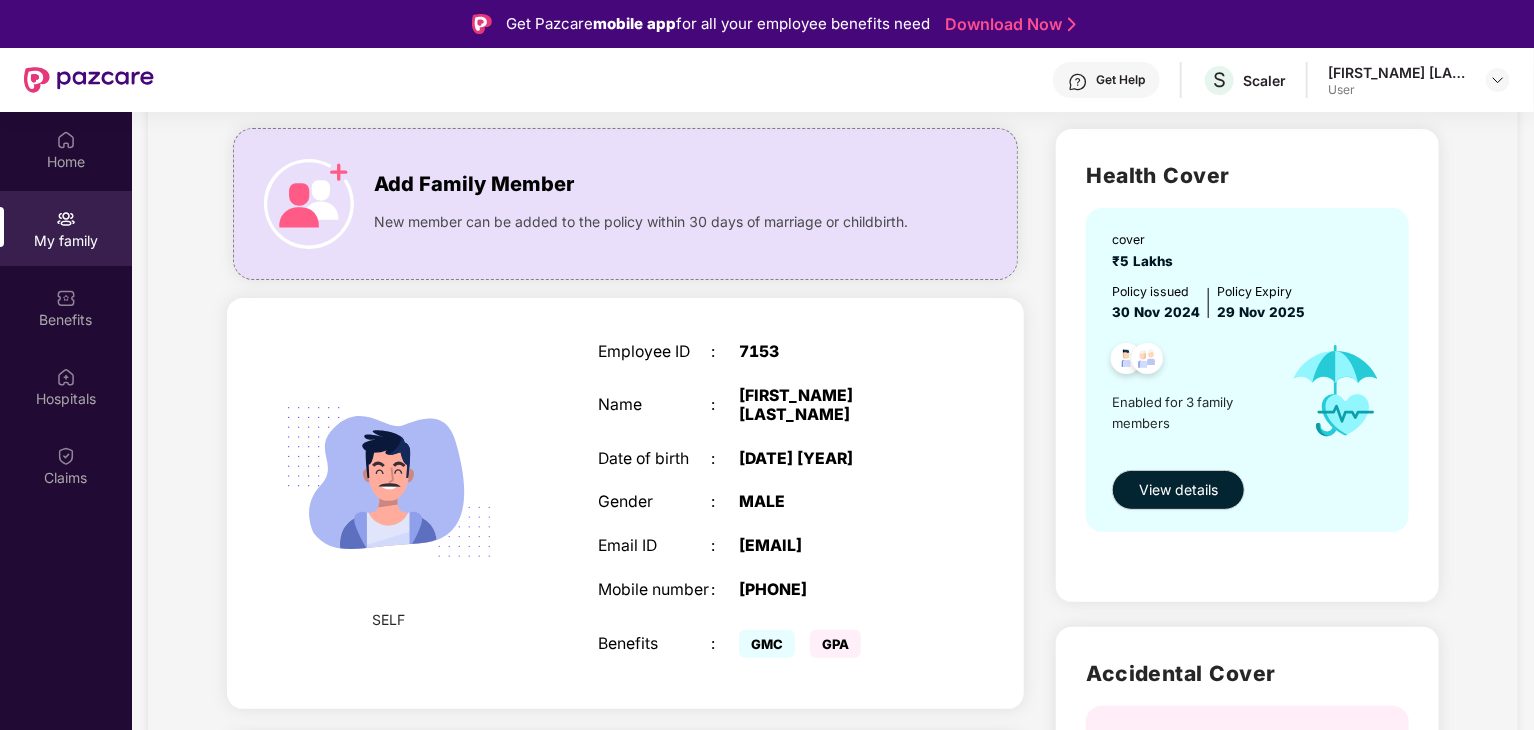 click on "Add Family Member New member can be added to the policy within 30 days of marriage or childbirth. SELF Employee ID : [NUMBER] Name : [FIRST] [LAST] [LAST] Date of birth : [DATE] [YEAR] Gender : MALE Email ID : [EMAIL] Mobile number : +91[PHONE] Benefits : GMC GPA FATHER Name : [FIRST] [LAST] [LAST] Date of birth : [DATE] [YEAR] Gender : MALE Benefits : GMC MOTHER Name : [FIRST] [LAST] Date of birth : [DATE] [YEAR] Gender : FEMALE Benefits : GMC" at bounding box center (625, 784) 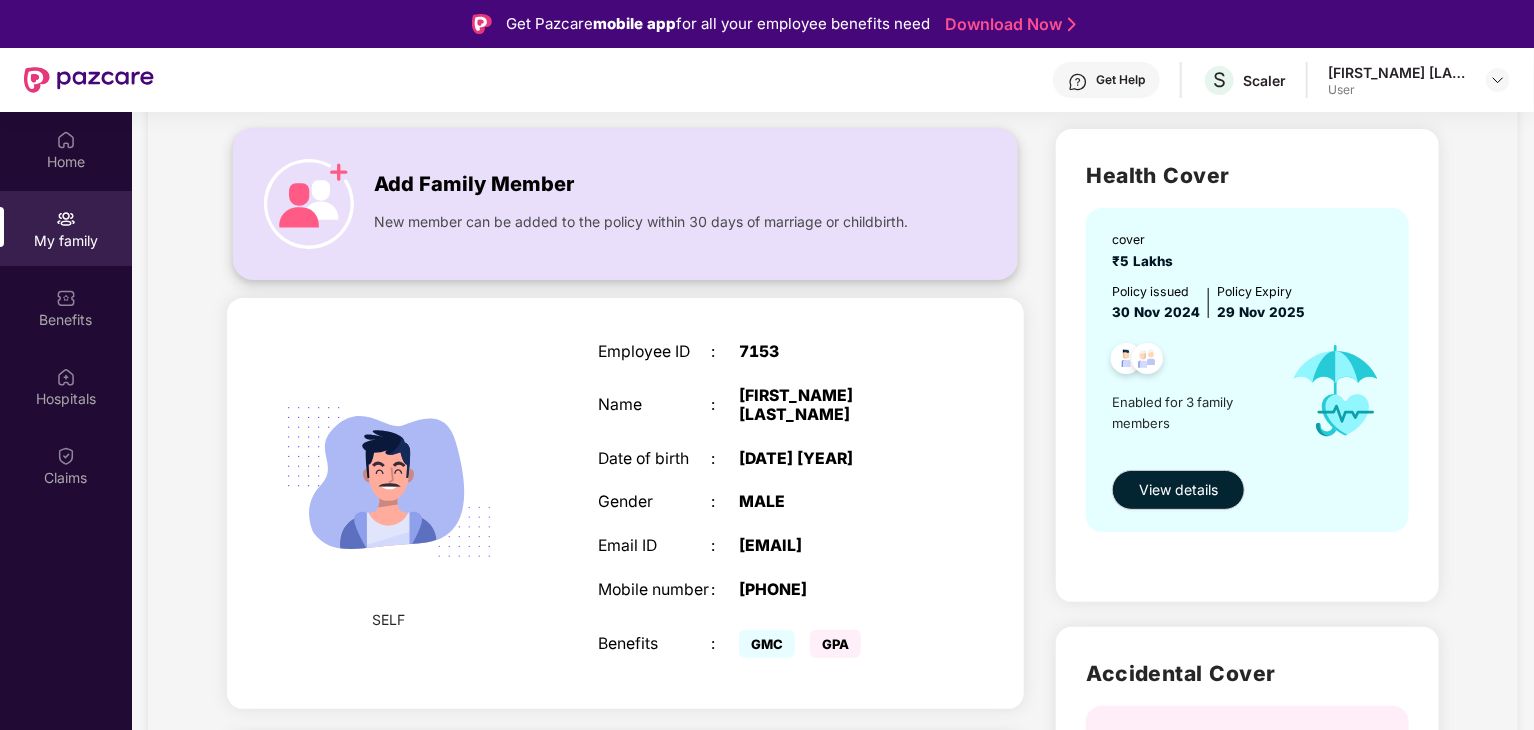 click on "Add Family Member New member can be added to the policy within [NUMBER] days of marriage or childbirth." at bounding box center (625, 204) 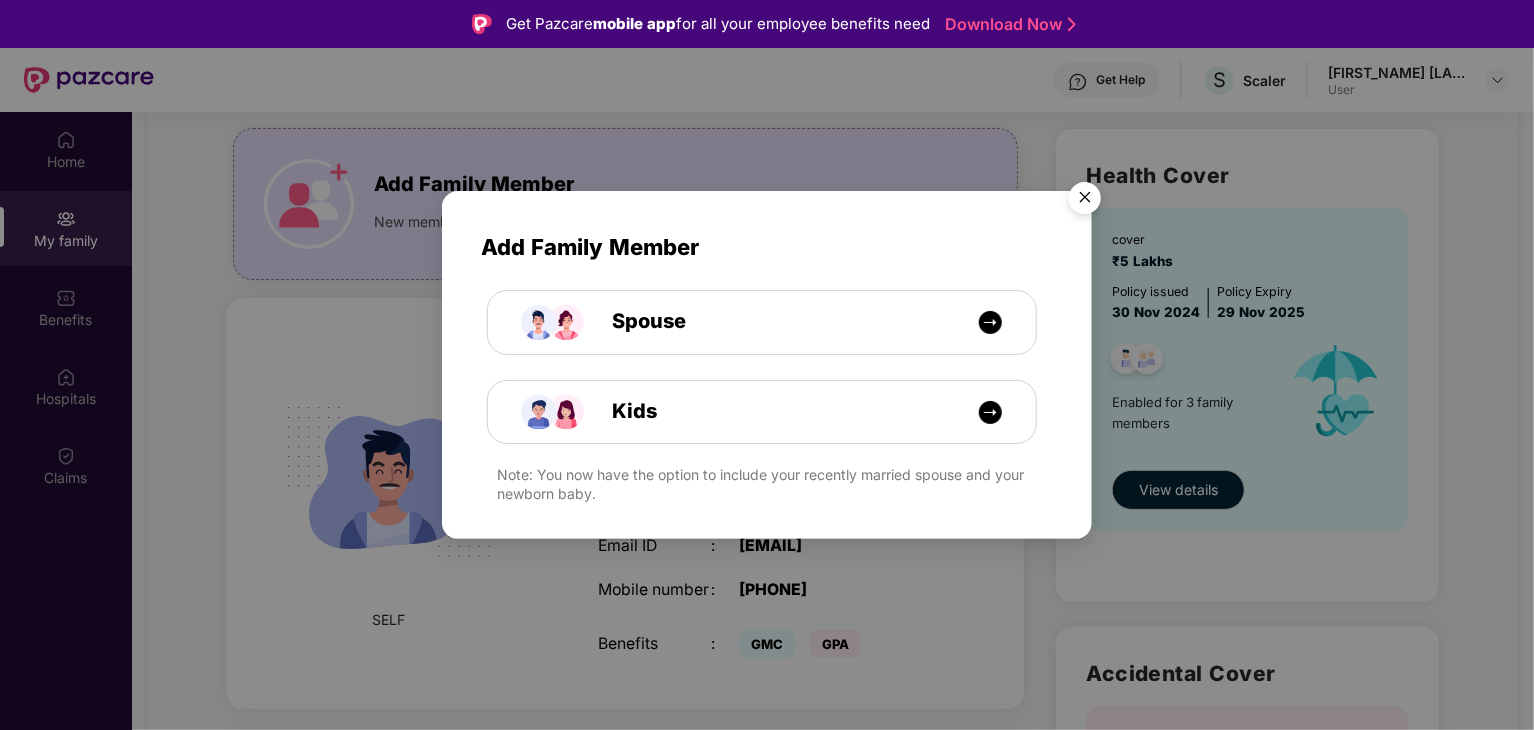 click on "Spouse" at bounding box center [610, 310] 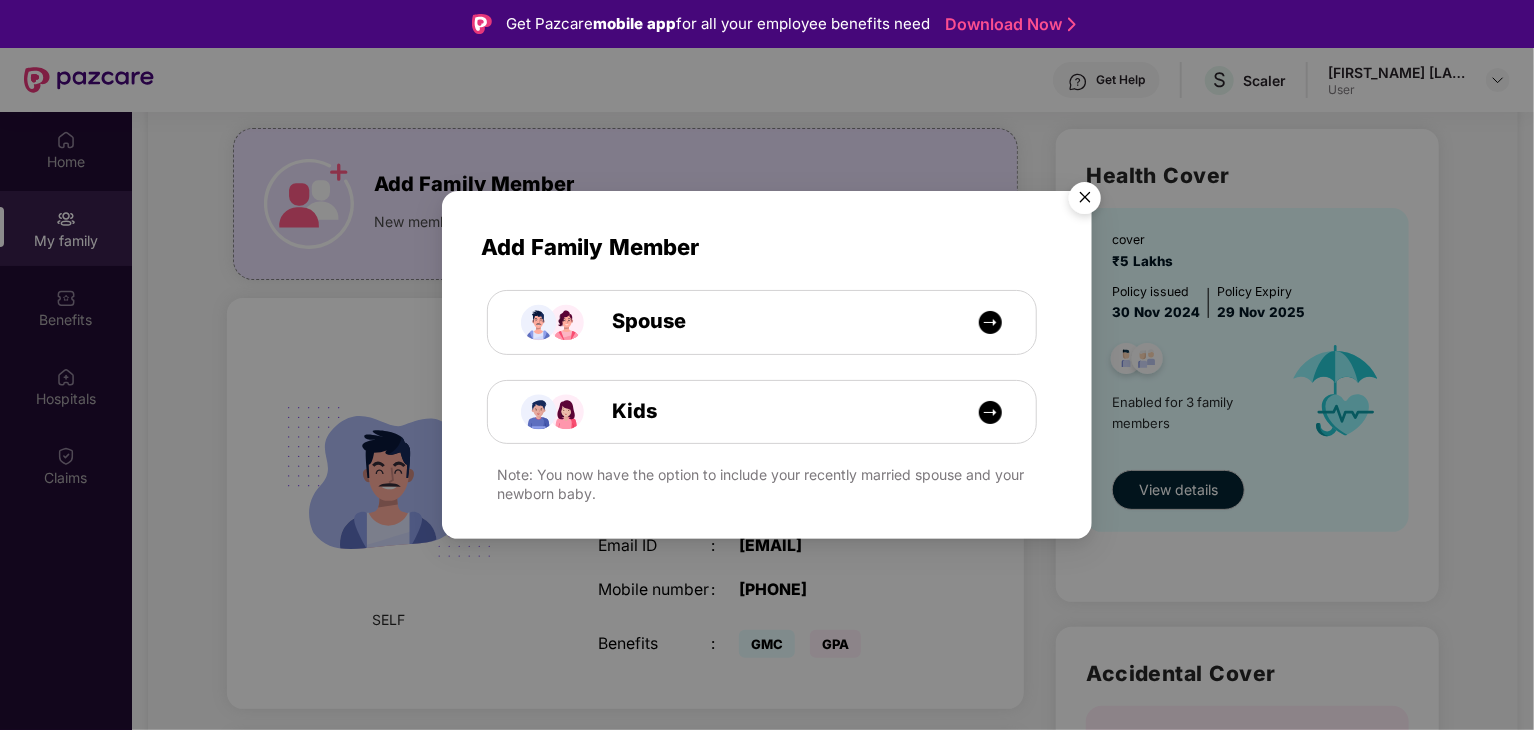 click at bounding box center (1085, 201) 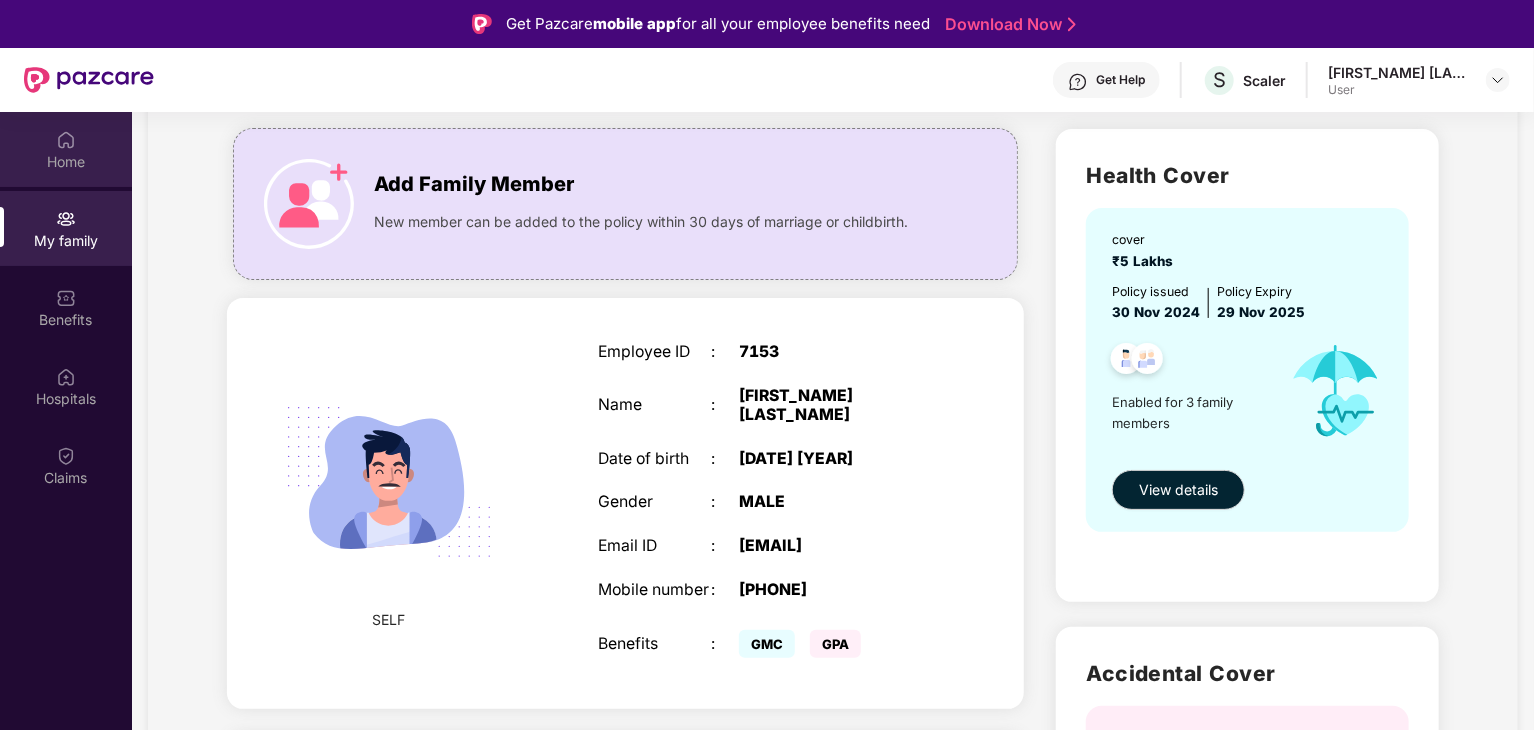 click on "Home" at bounding box center [66, 162] 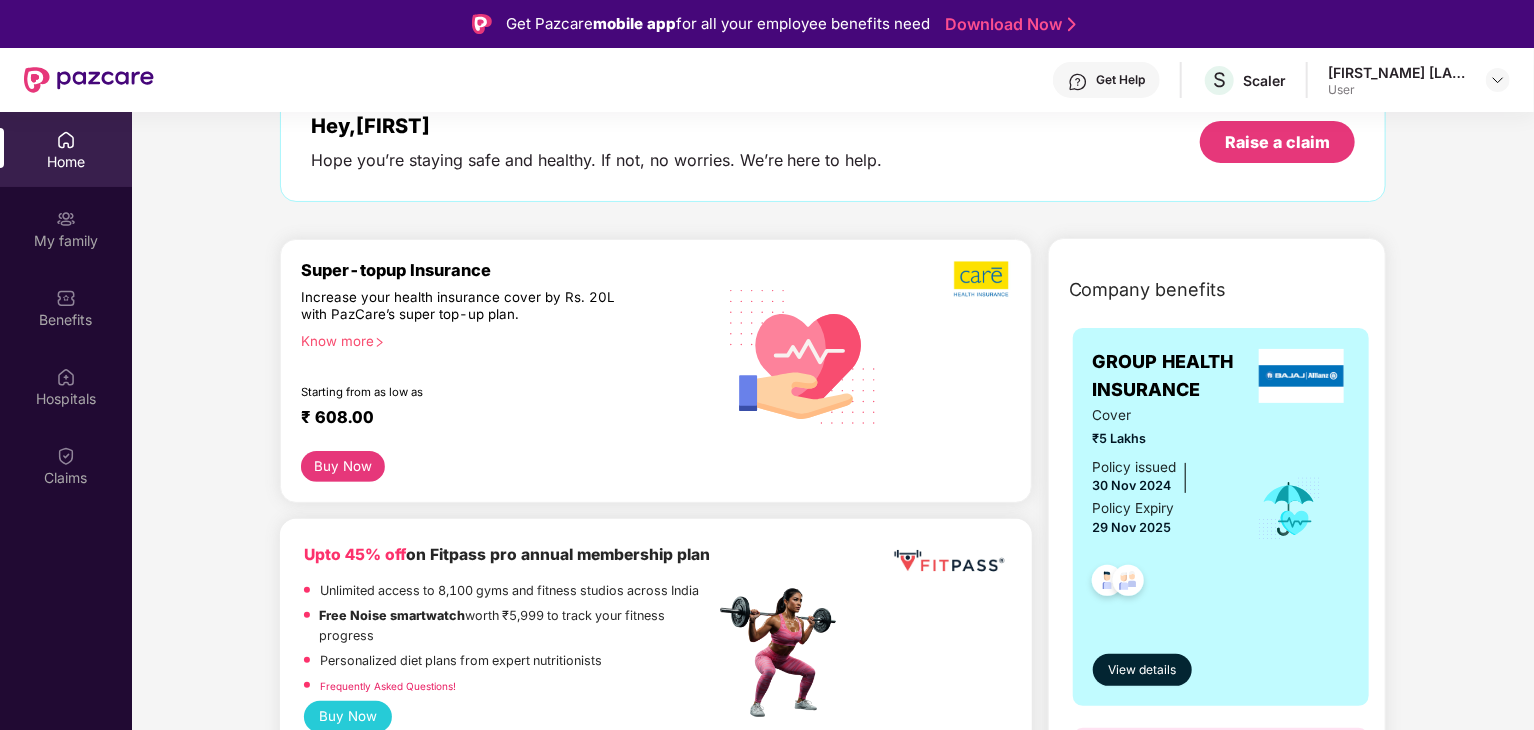 scroll, scrollTop: 124, scrollLeft: 0, axis: vertical 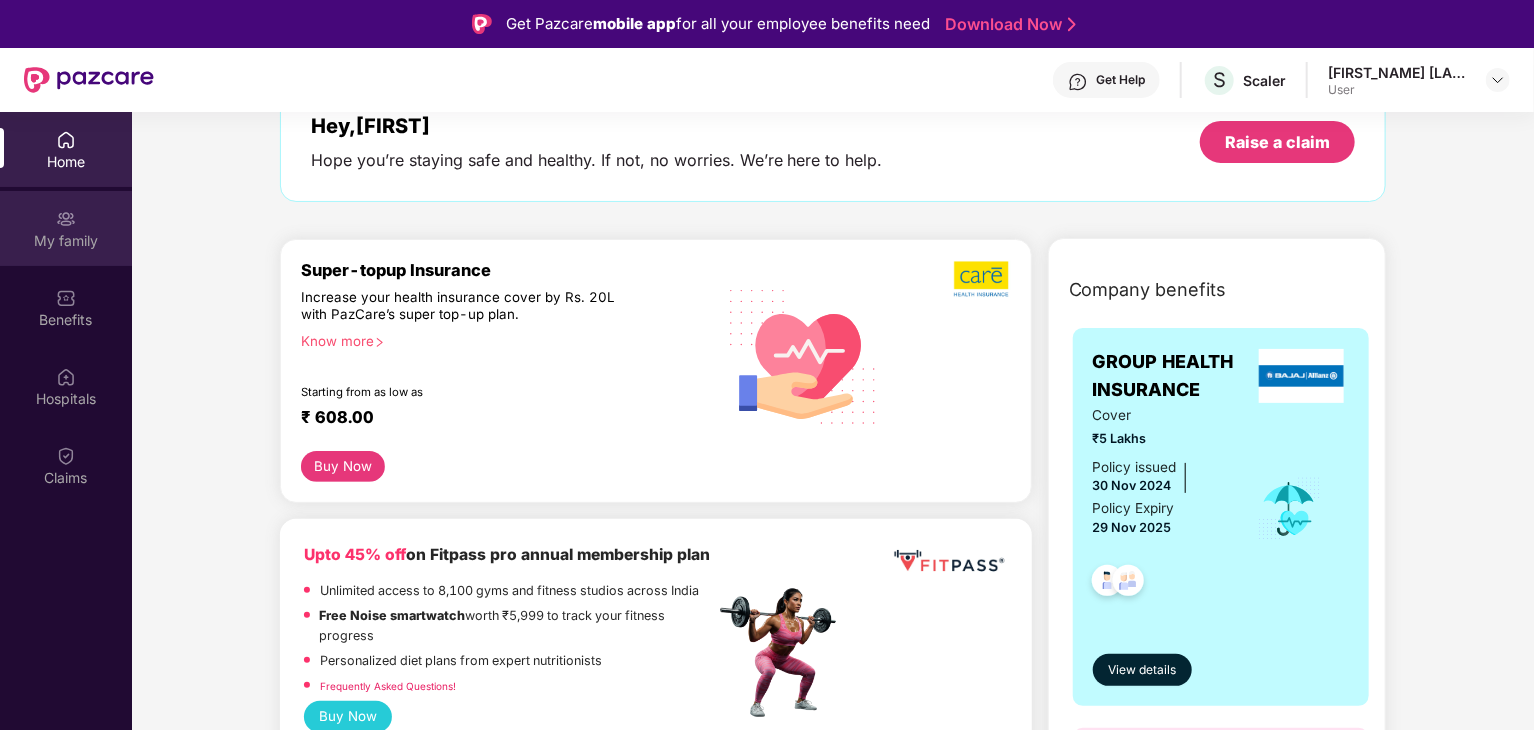 click on "My family" at bounding box center [66, 228] 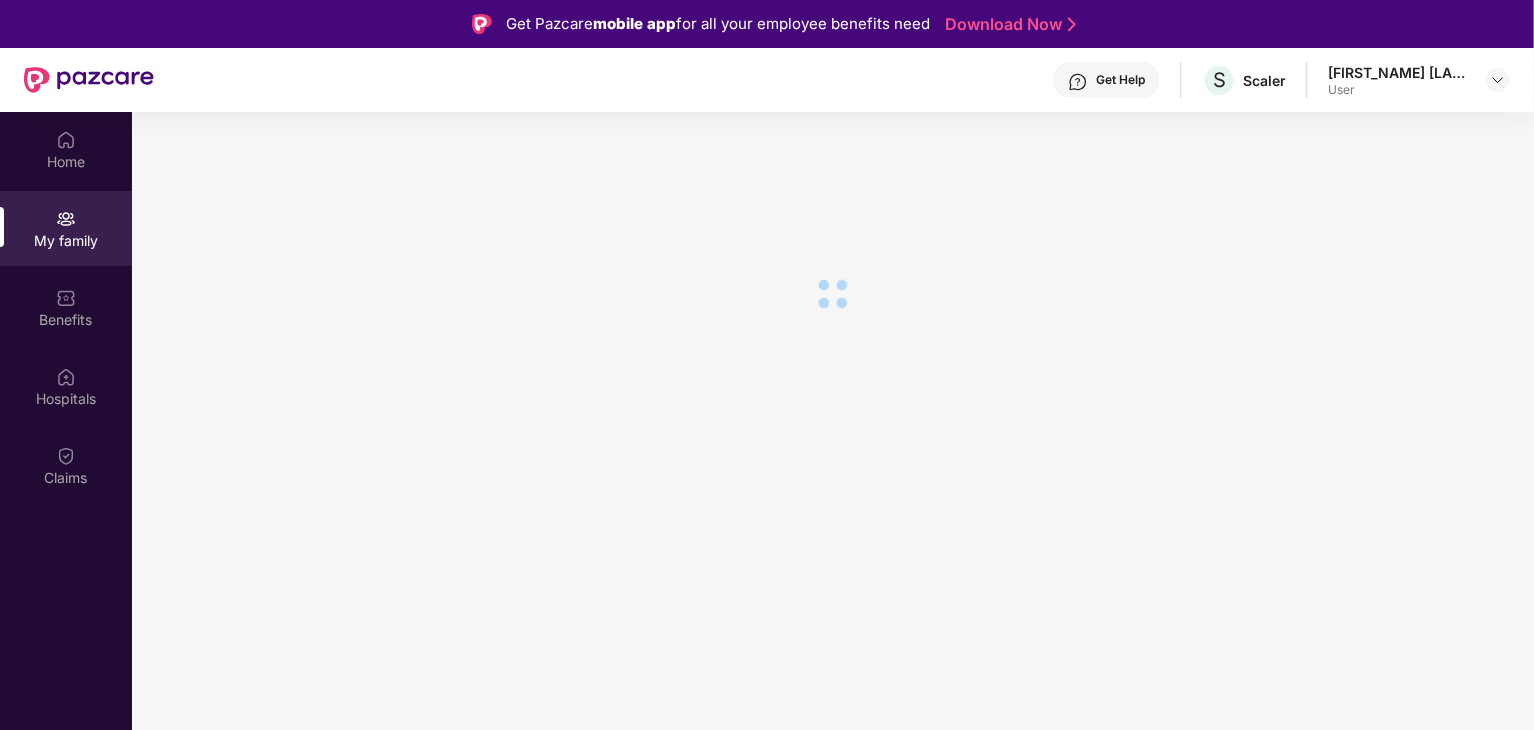 scroll, scrollTop: 0, scrollLeft: 0, axis: both 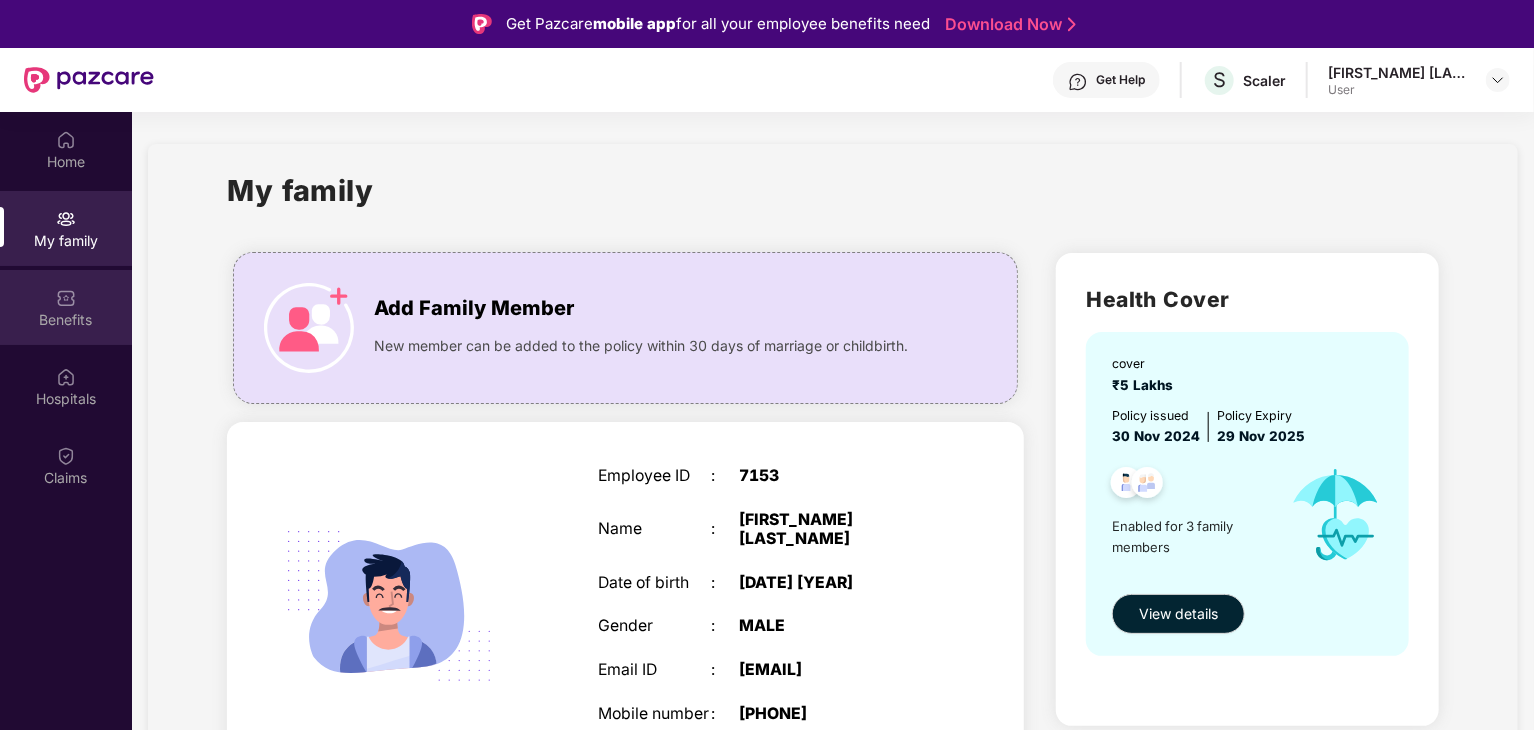 click on "Benefits" at bounding box center [66, 307] 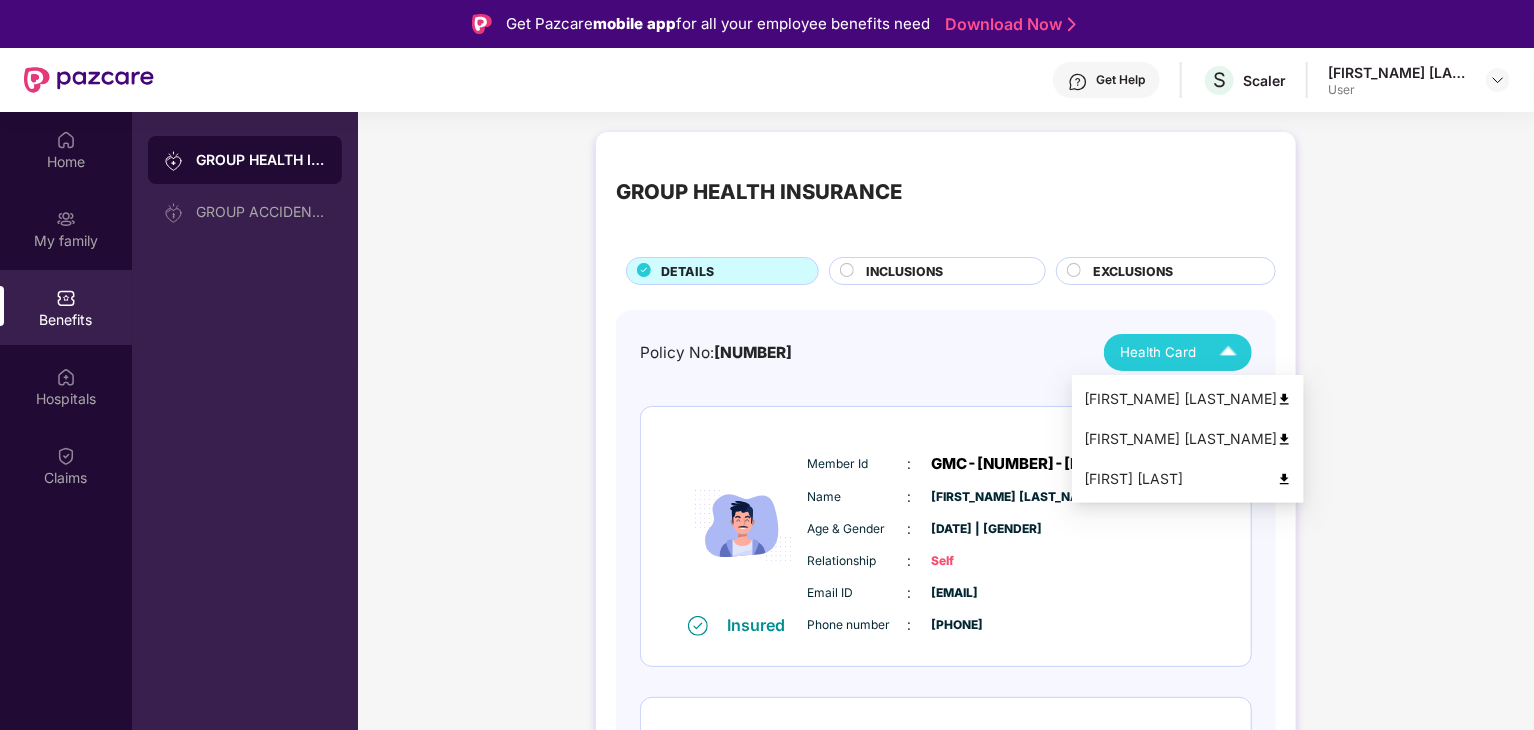 click on "Health Card" at bounding box center (1158, 352) 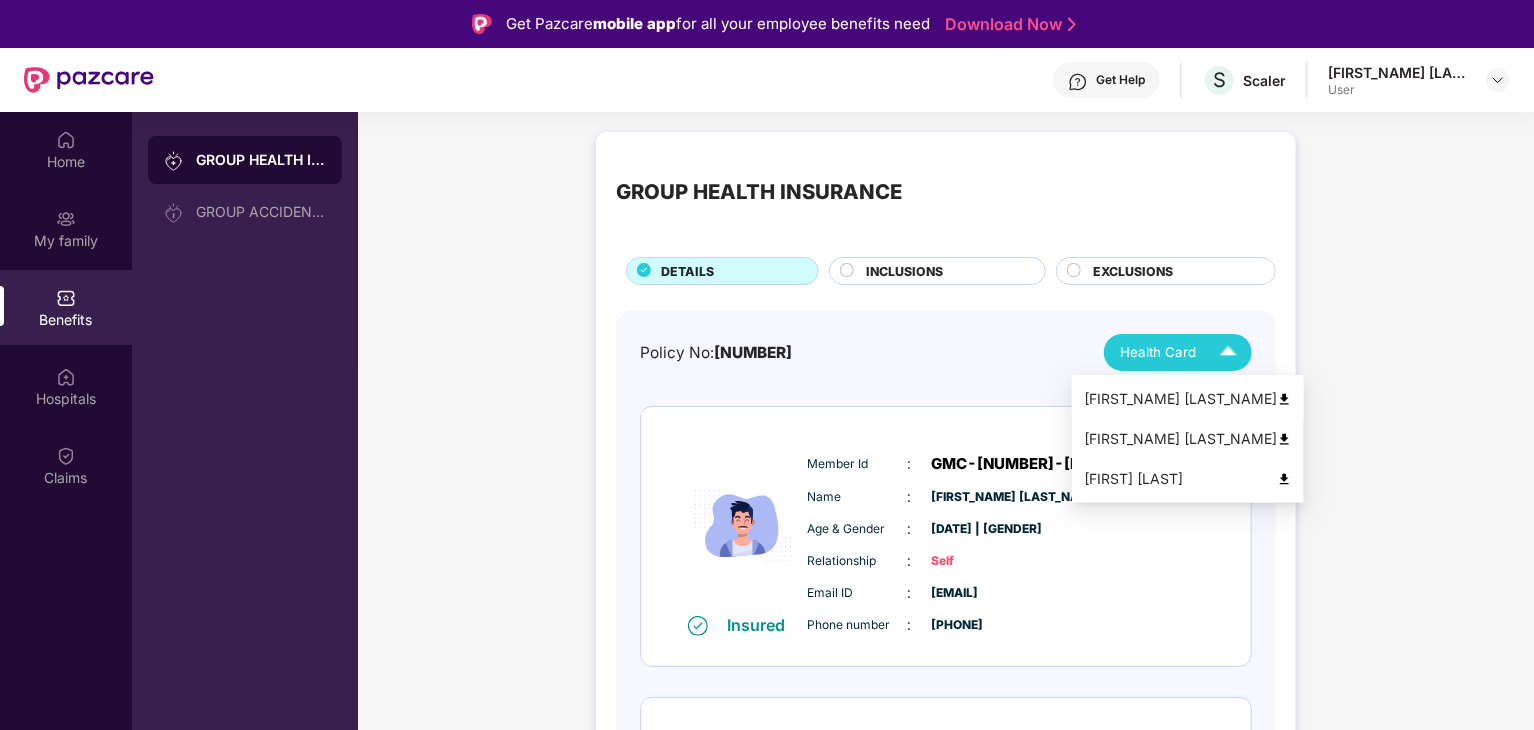 click on "[FIRST_NAME] [LAST_NAME]" at bounding box center (1188, 399) 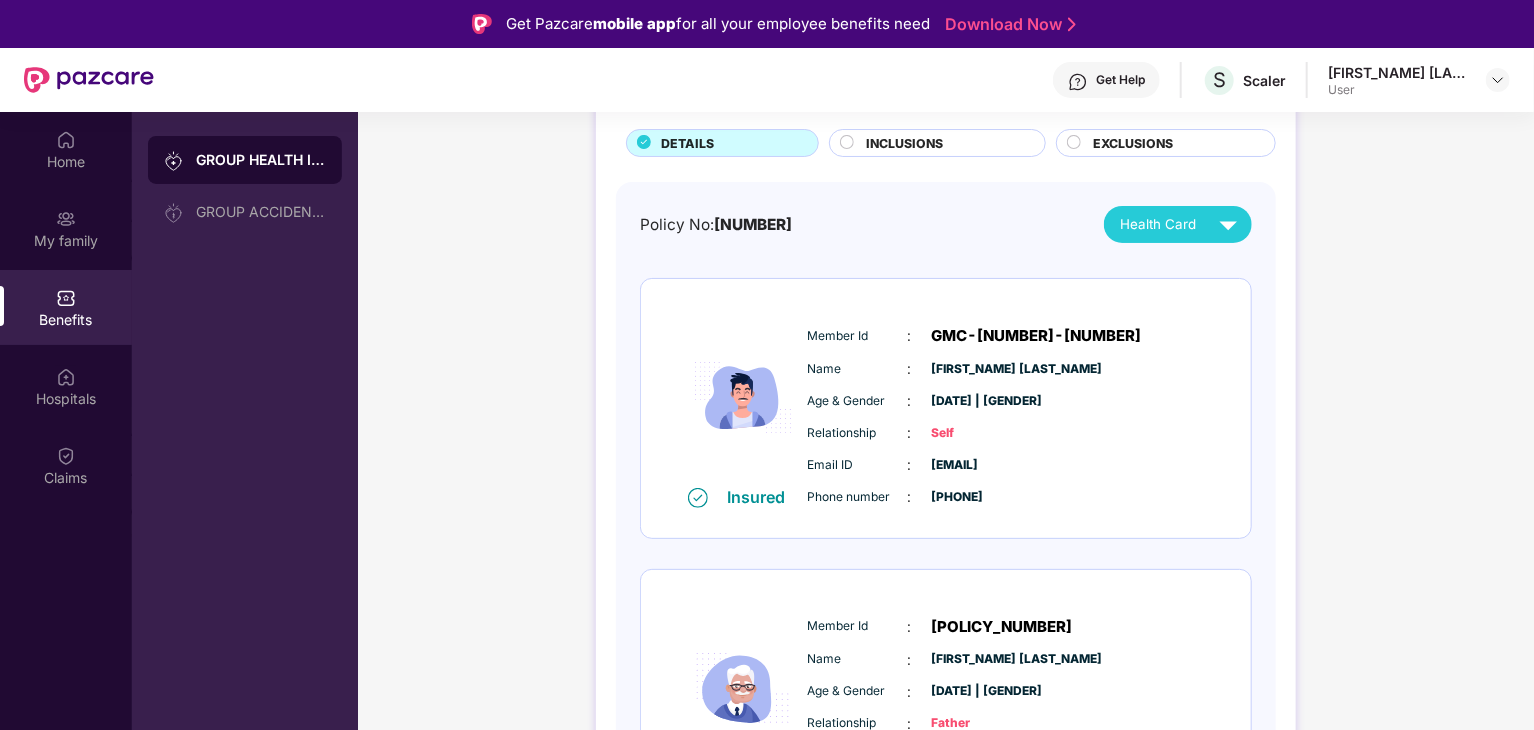 scroll, scrollTop: 128, scrollLeft: 0, axis: vertical 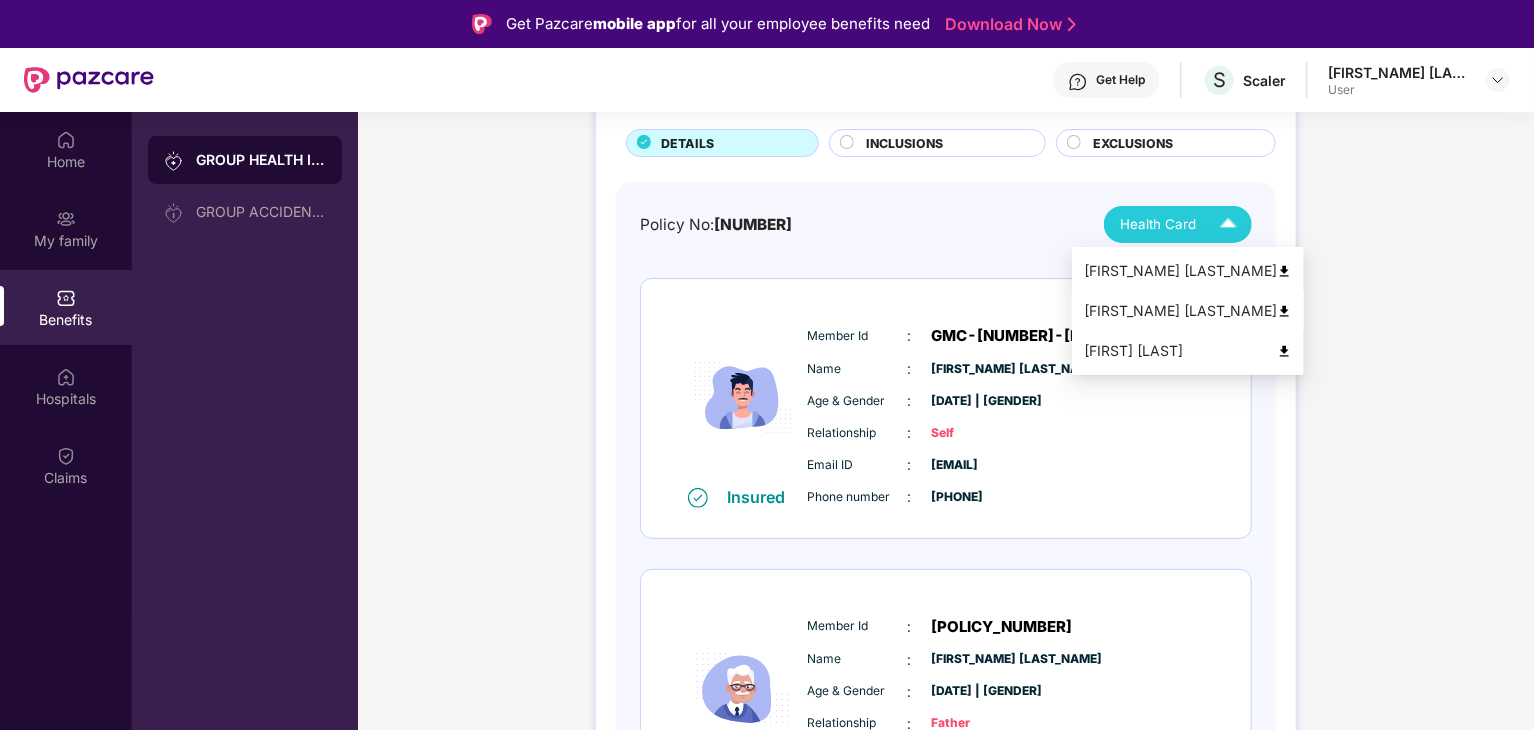 click on "[FIRST_NAME] [LAST_NAME]" at bounding box center [1188, 311] 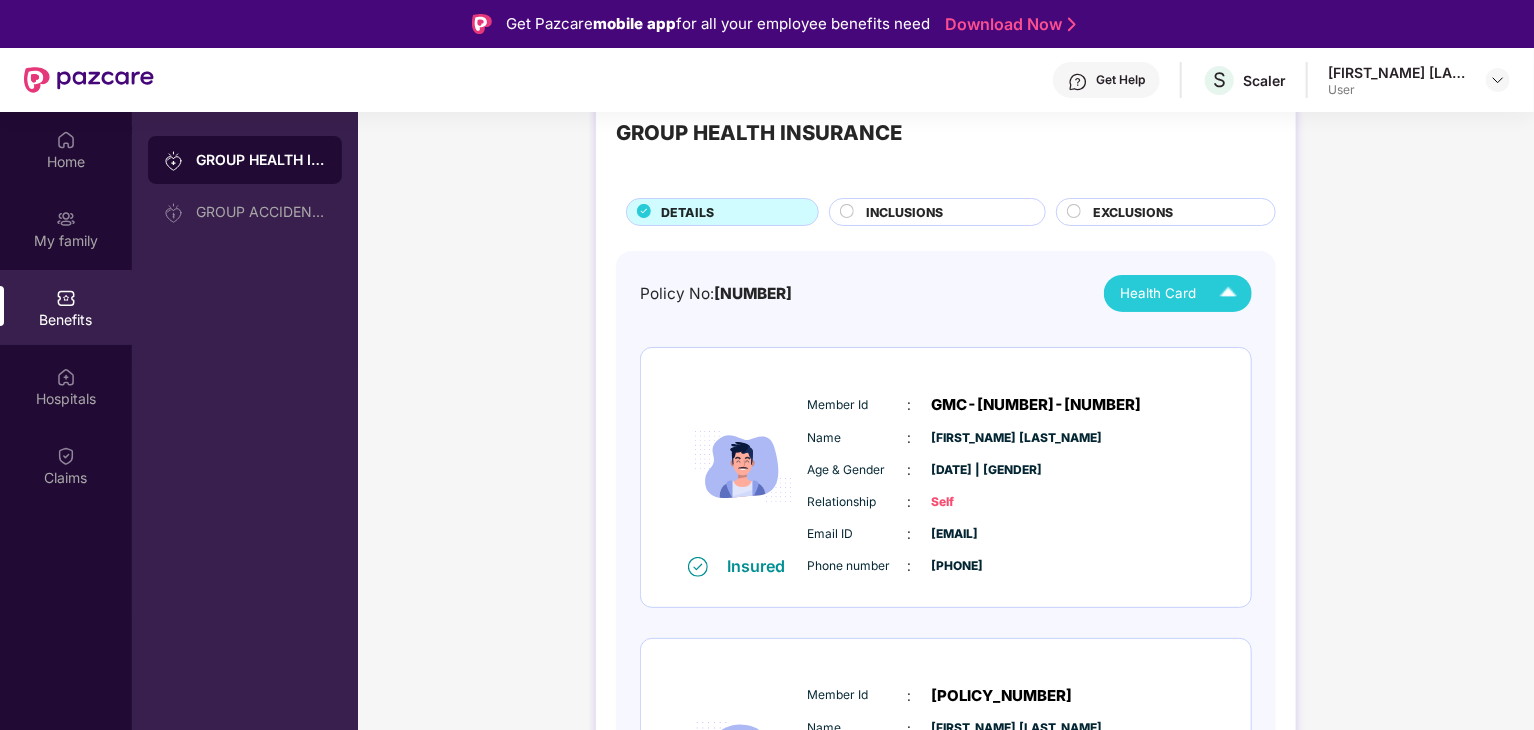 scroll, scrollTop: 0, scrollLeft: 0, axis: both 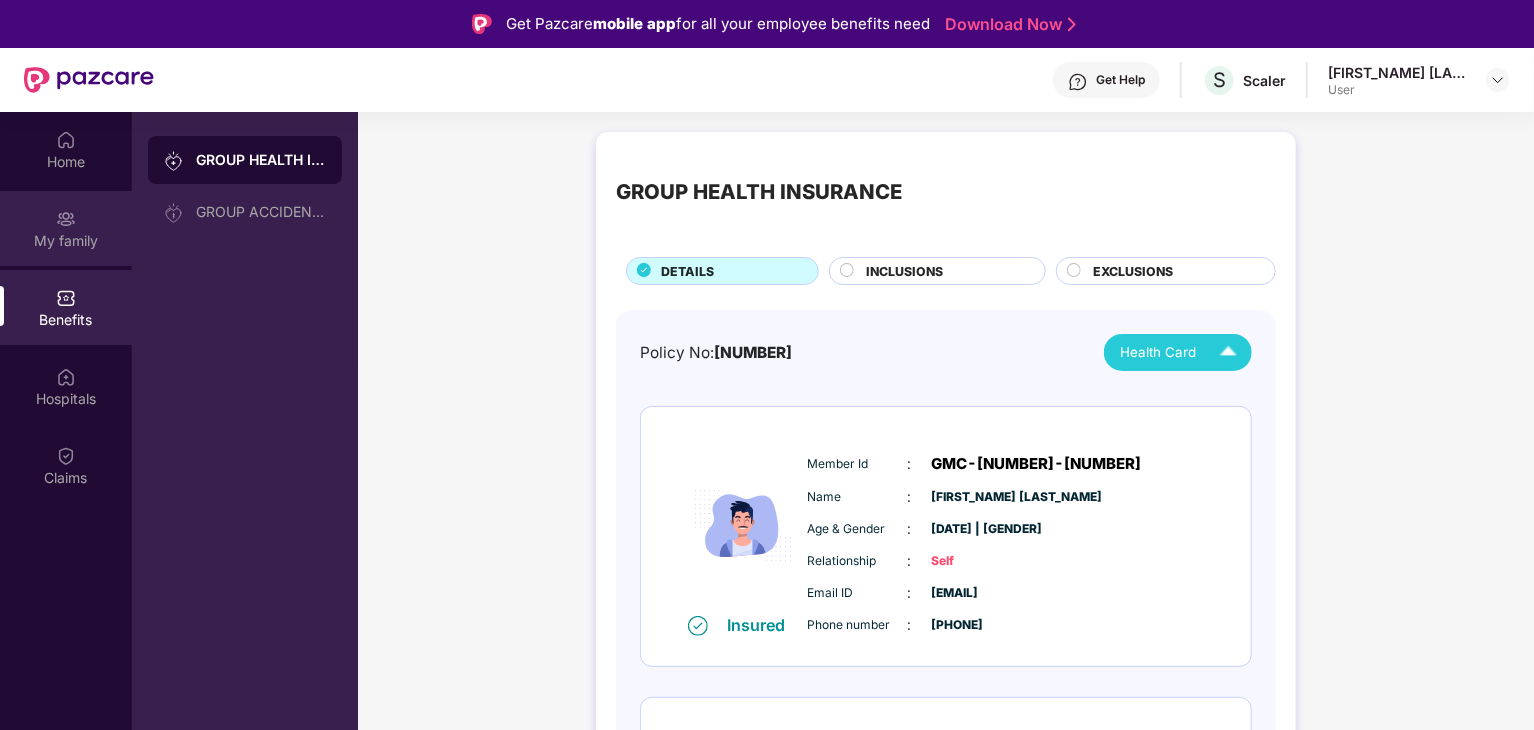 click on "My family" at bounding box center [66, 241] 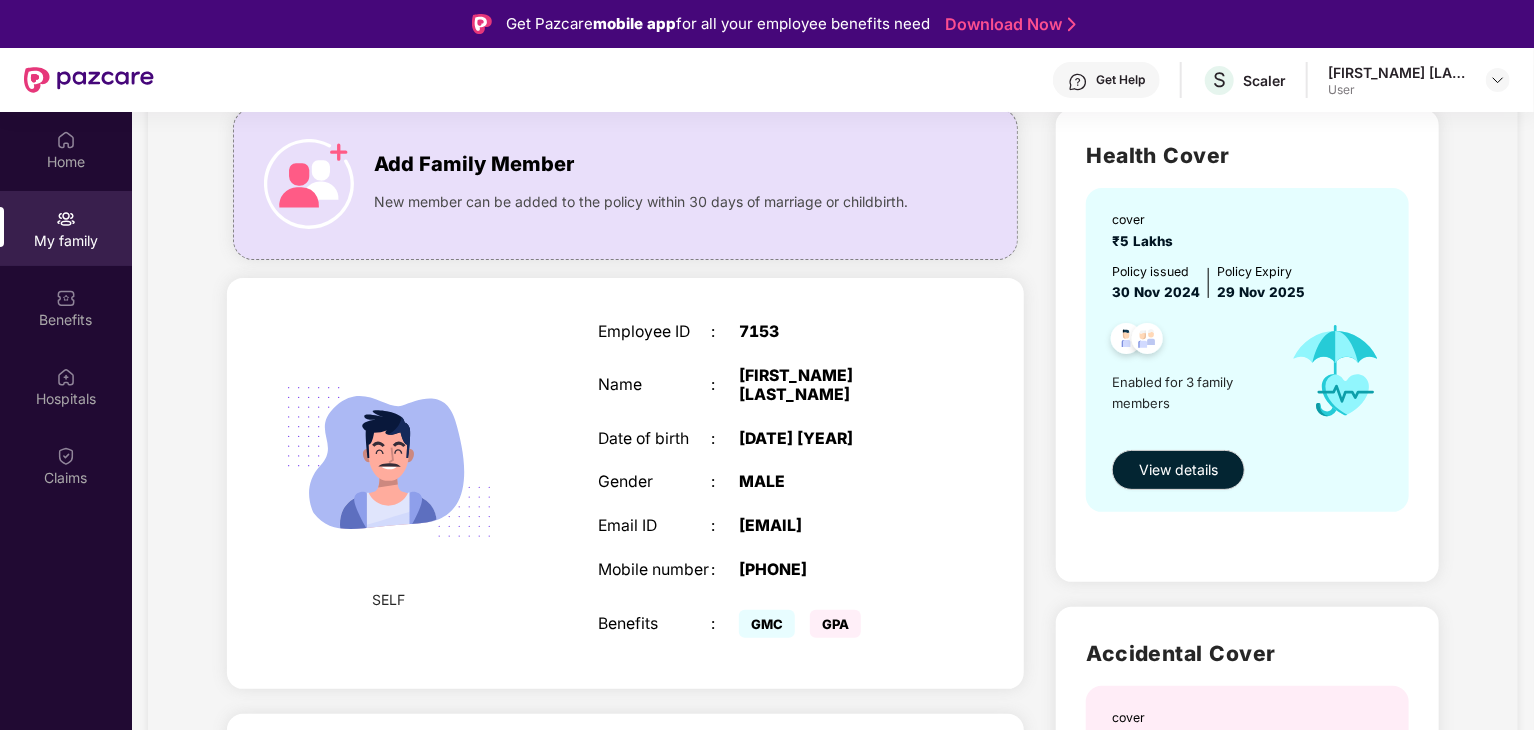 scroll, scrollTop: 116, scrollLeft: 0, axis: vertical 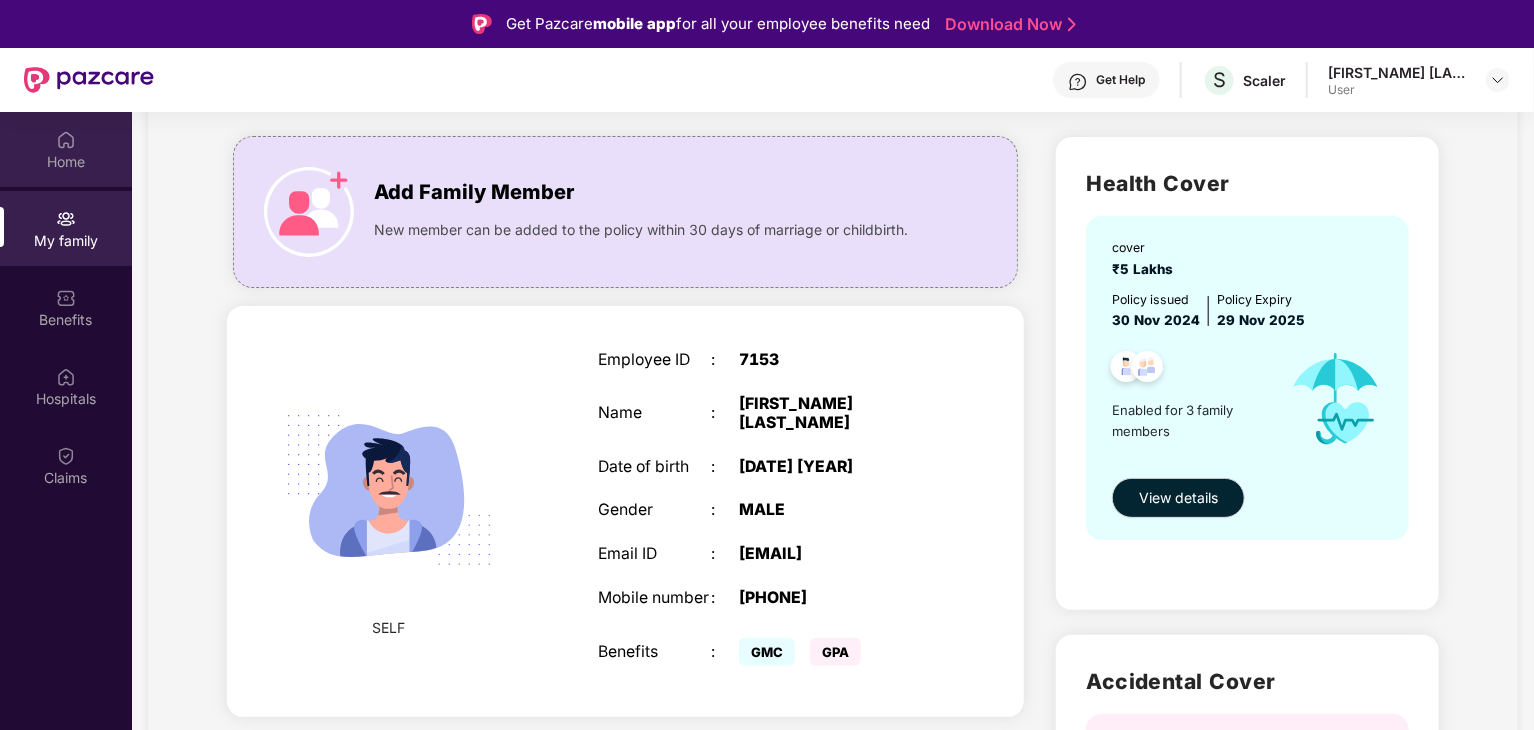 click on "Home" at bounding box center (66, 162) 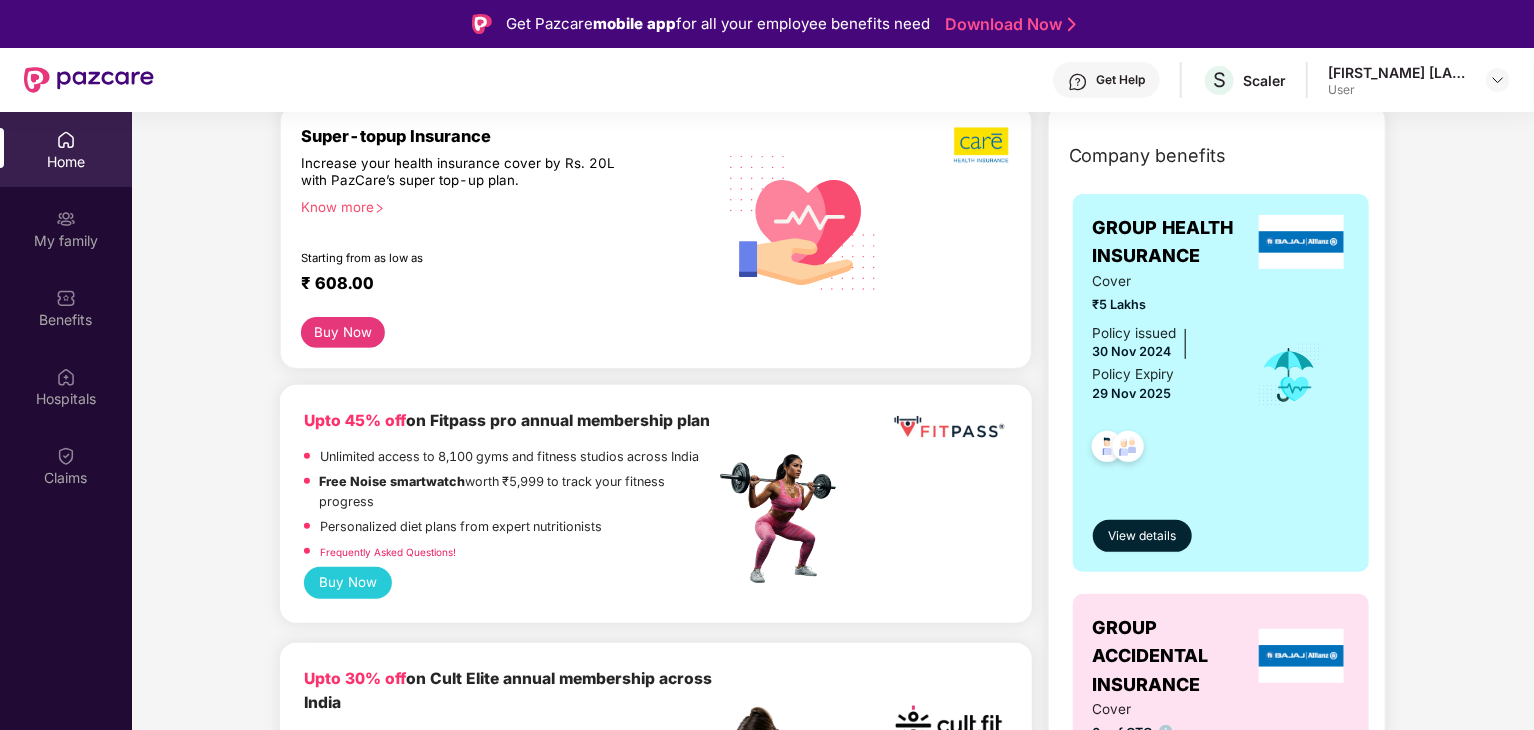 scroll, scrollTop: 246, scrollLeft: 0, axis: vertical 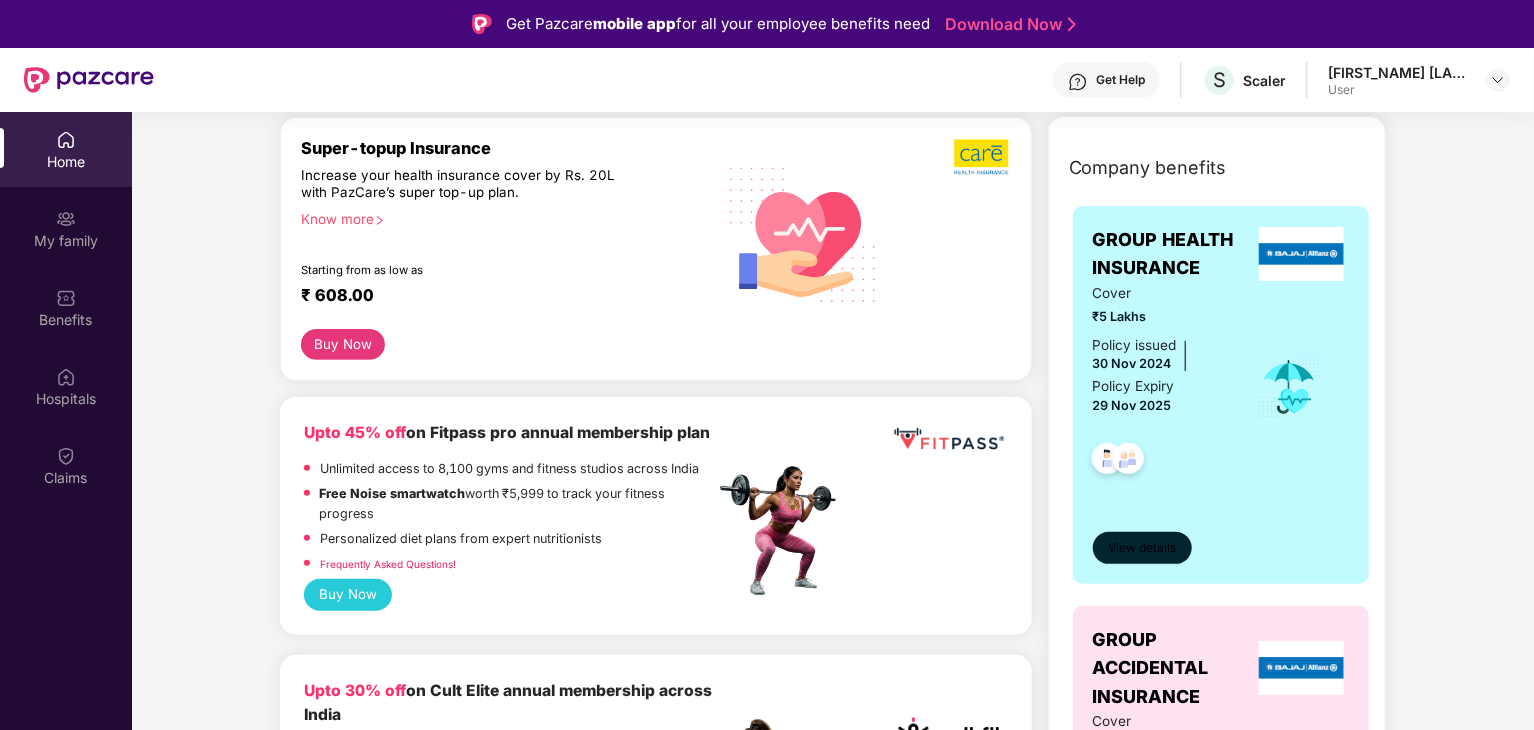 click on "View details" at bounding box center (1142, 548) 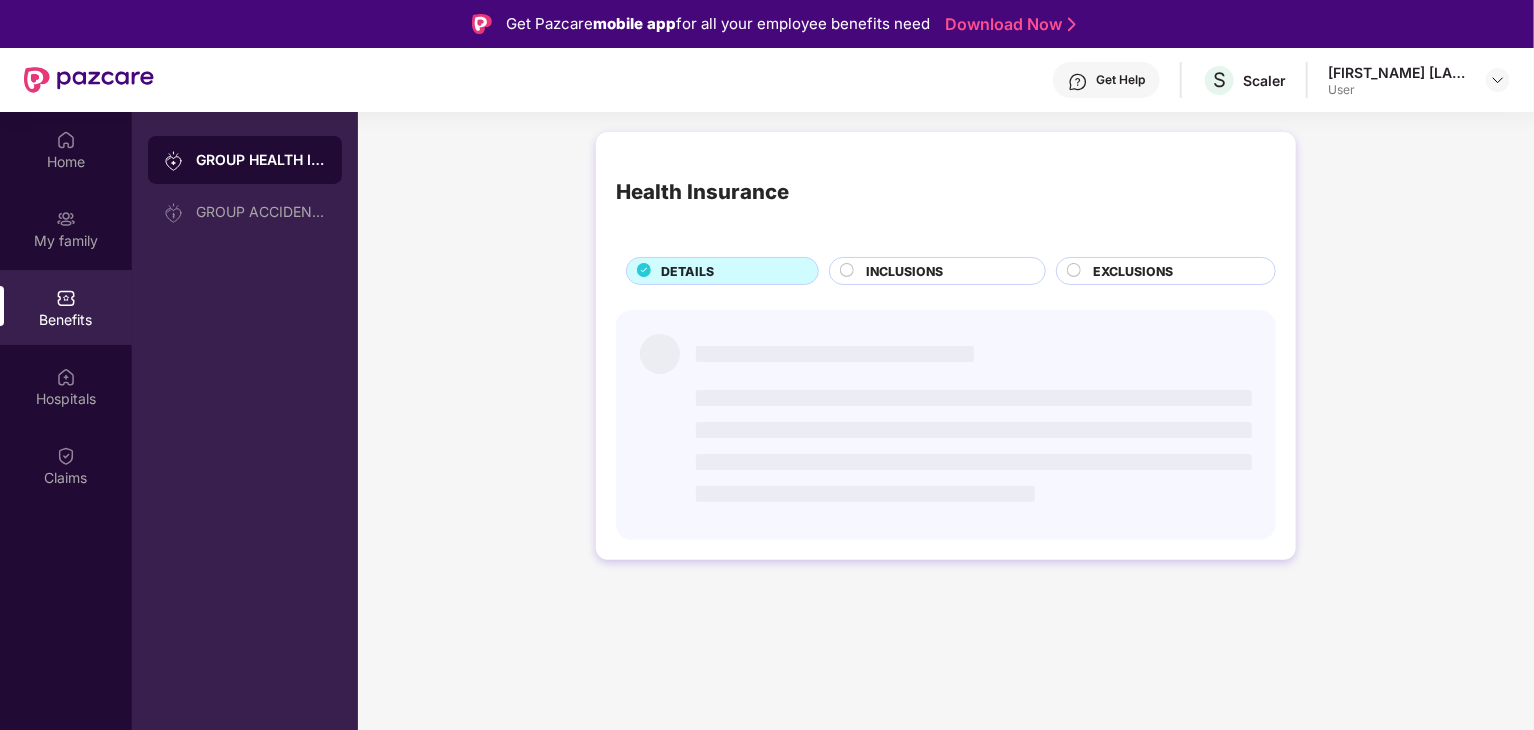 scroll, scrollTop: 0, scrollLeft: 0, axis: both 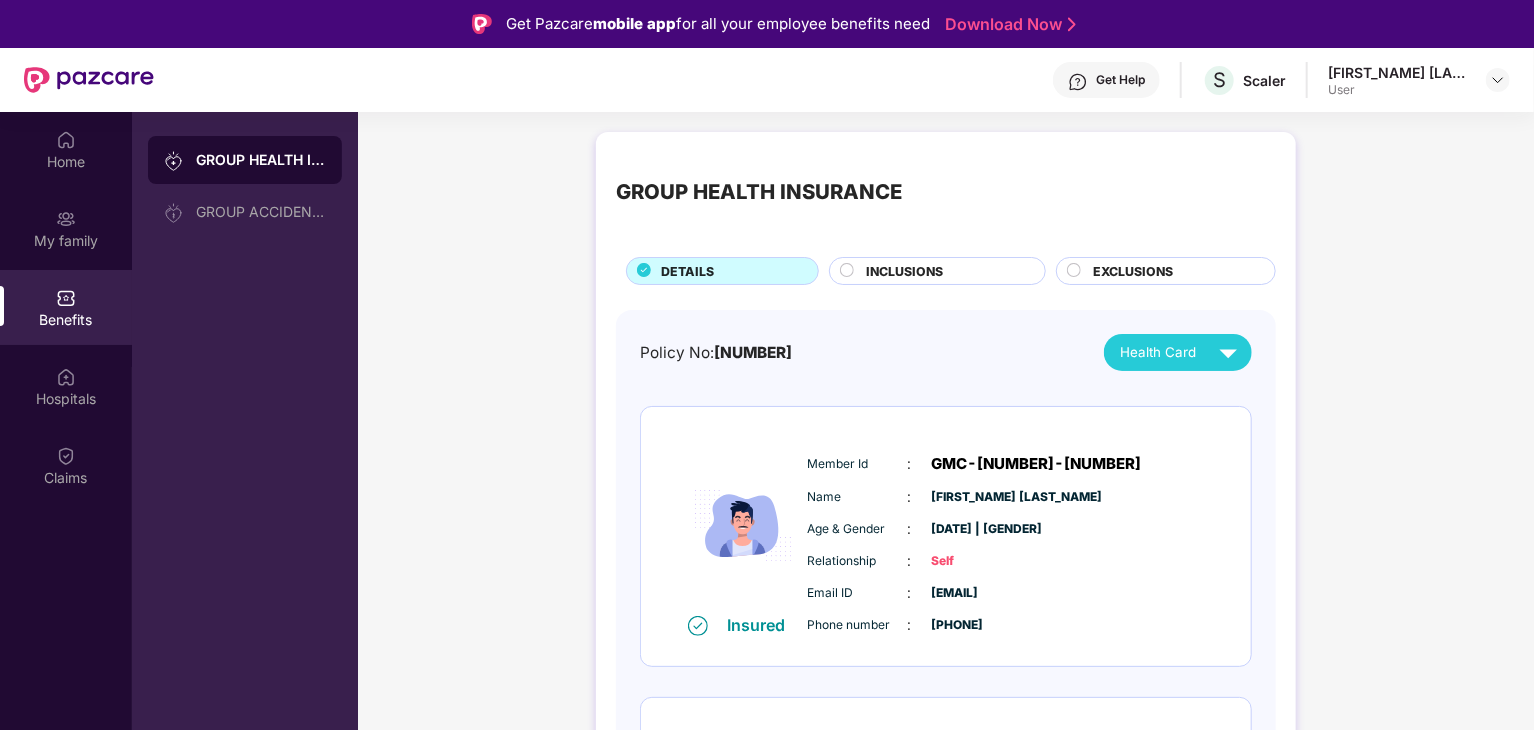 drag, startPoint x: 1172, startPoint y: 533, endPoint x: 1344, endPoint y: 312, distance: 280.04465 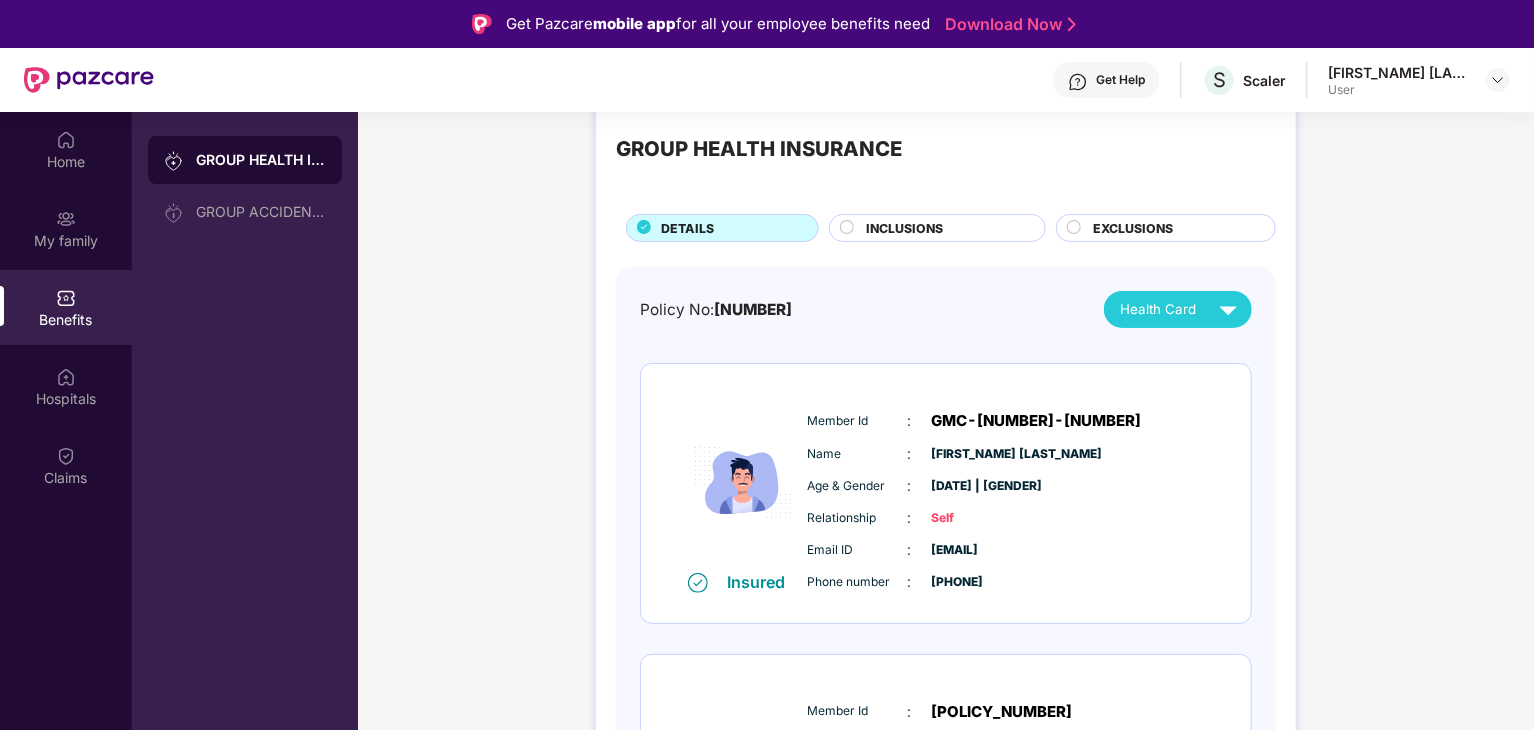 scroll, scrollTop: 0, scrollLeft: 0, axis: both 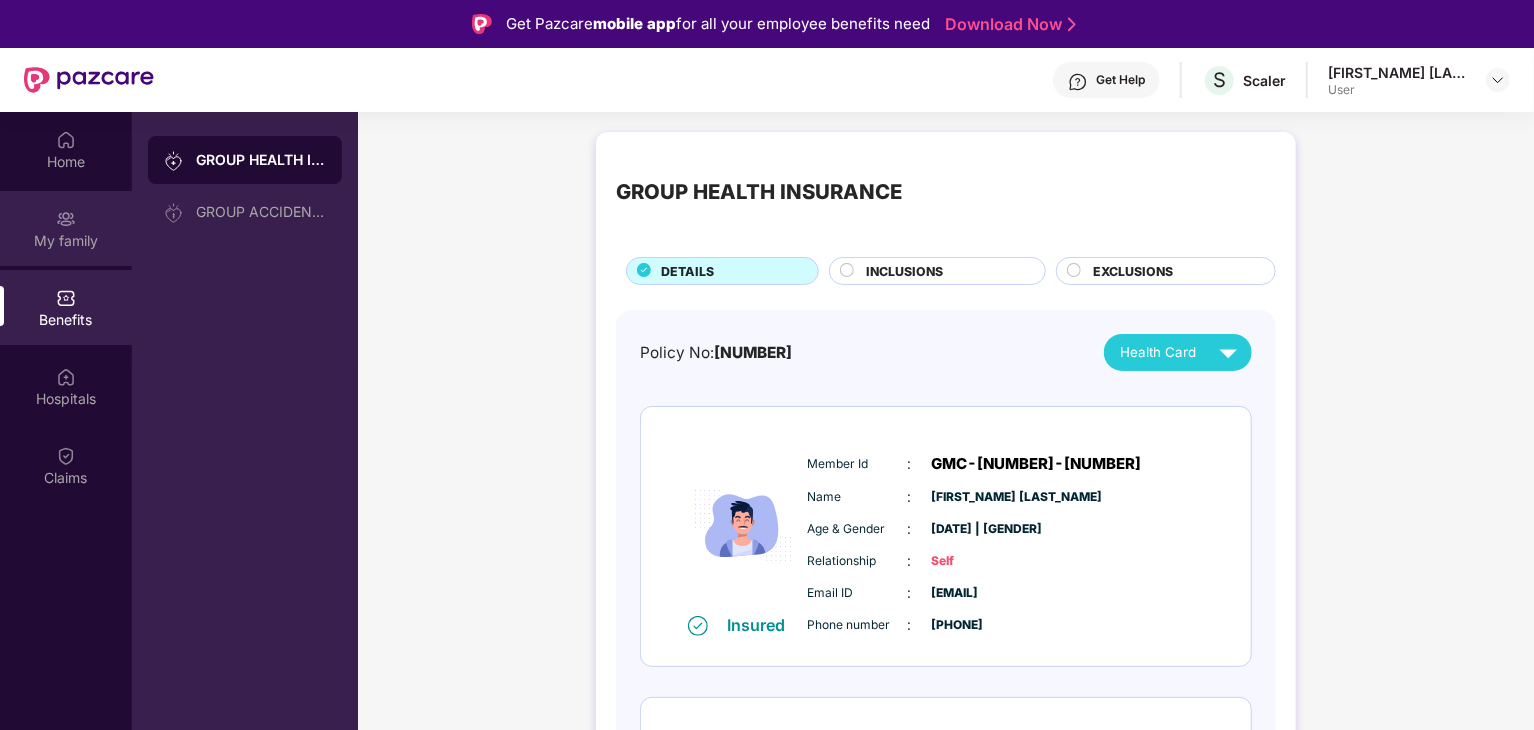click on "My family" at bounding box center (66, 241) 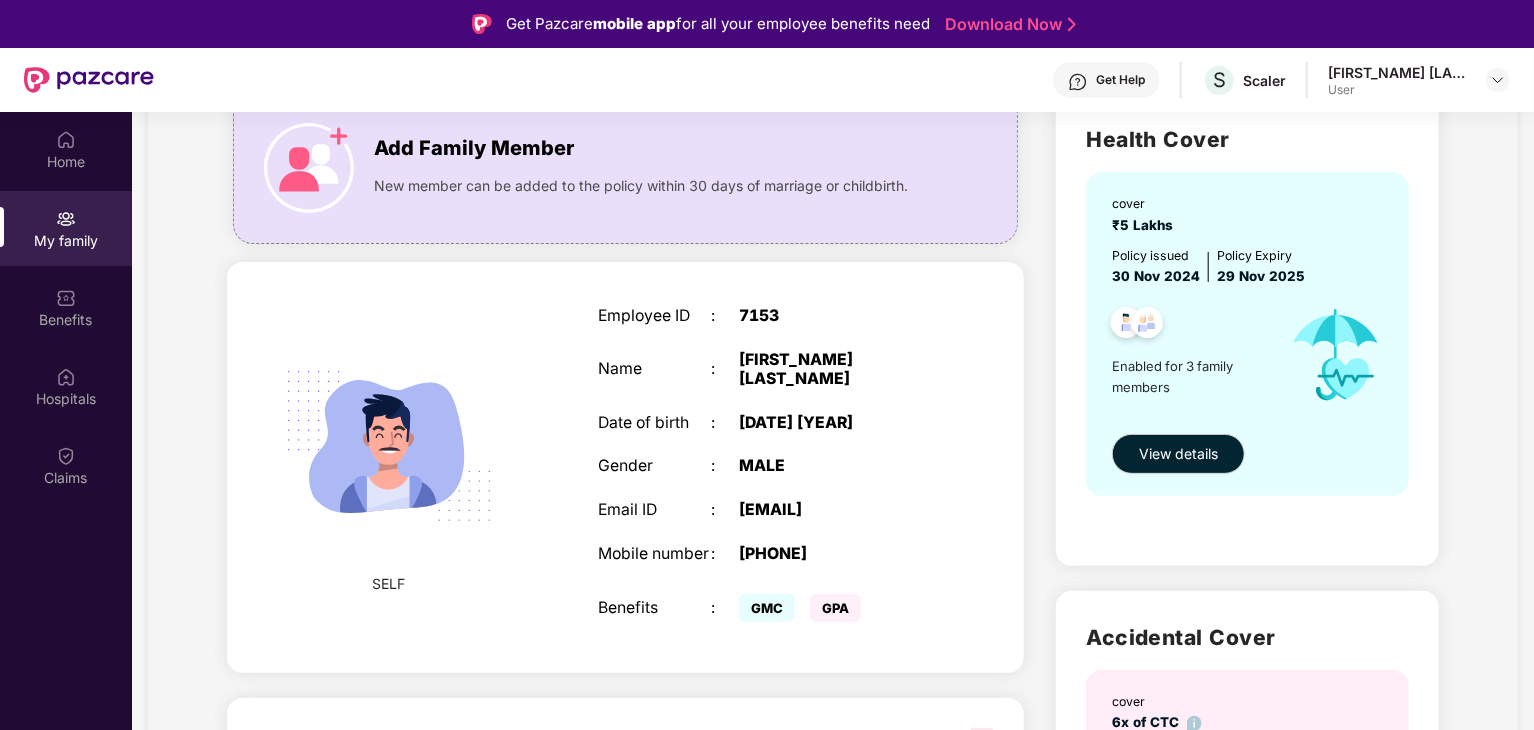 scroll, scrollTop: 168, scrollLeft: 0, axis: vertical 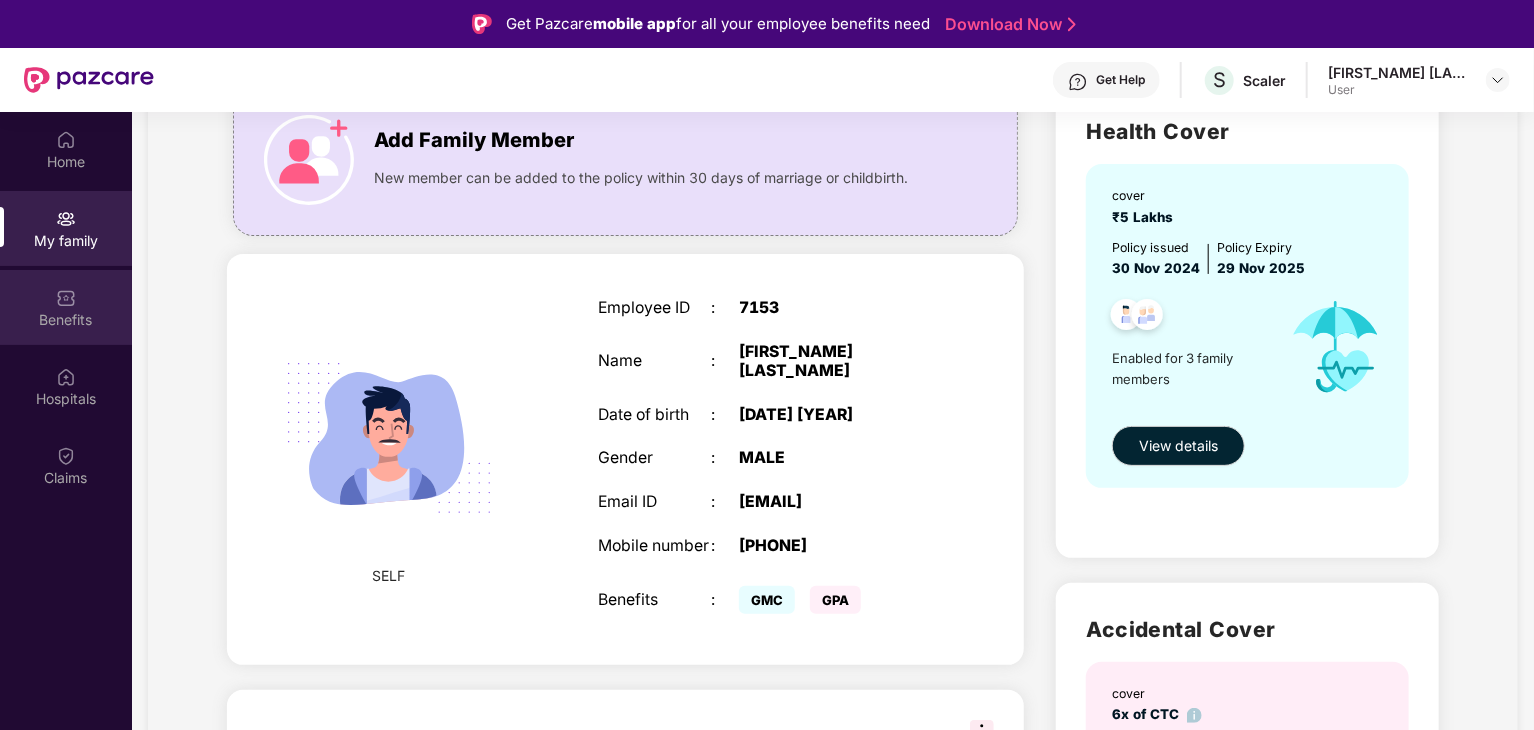 click on "Benefits" at bounding box center [66, 307] 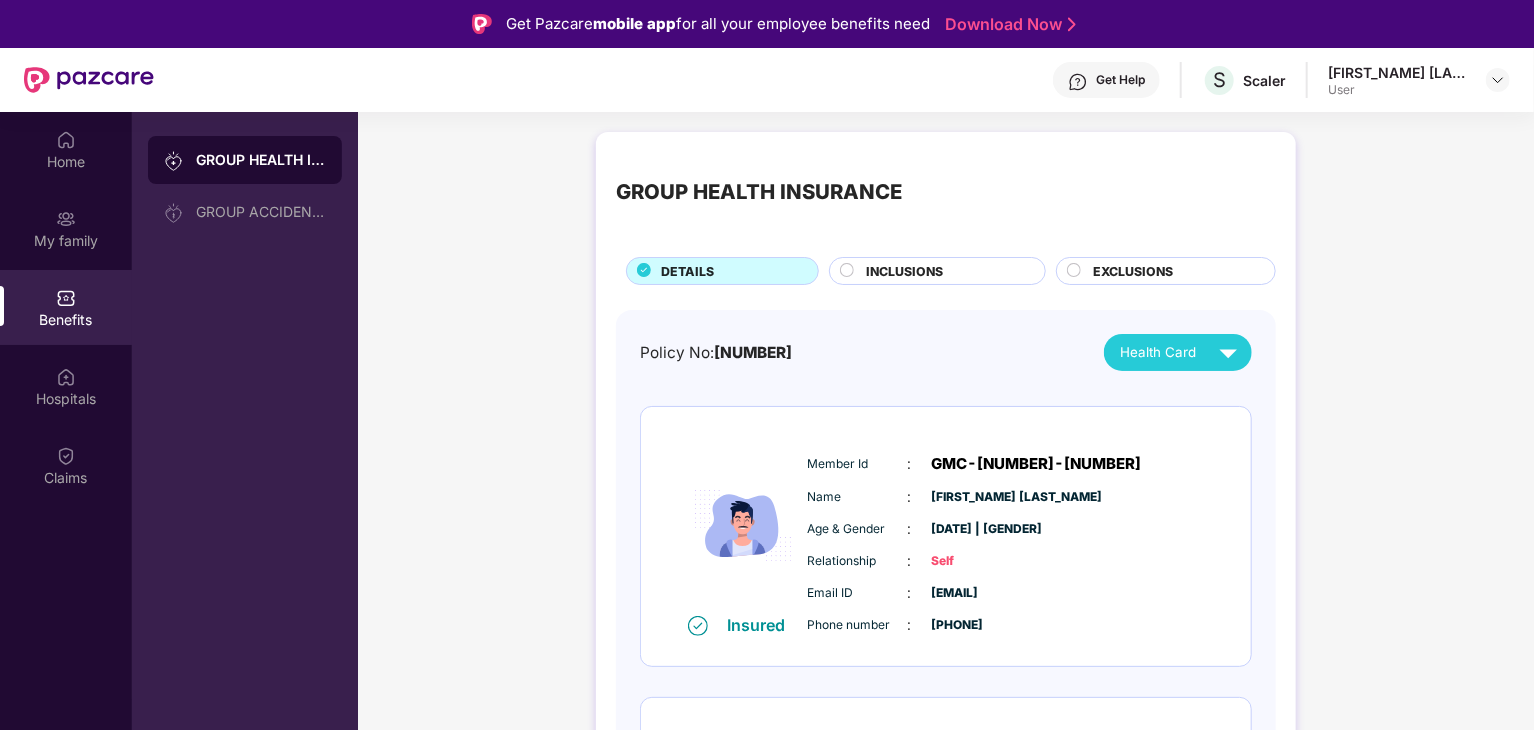 click on "INCLUSIONS" at bounding box center (904, 271) 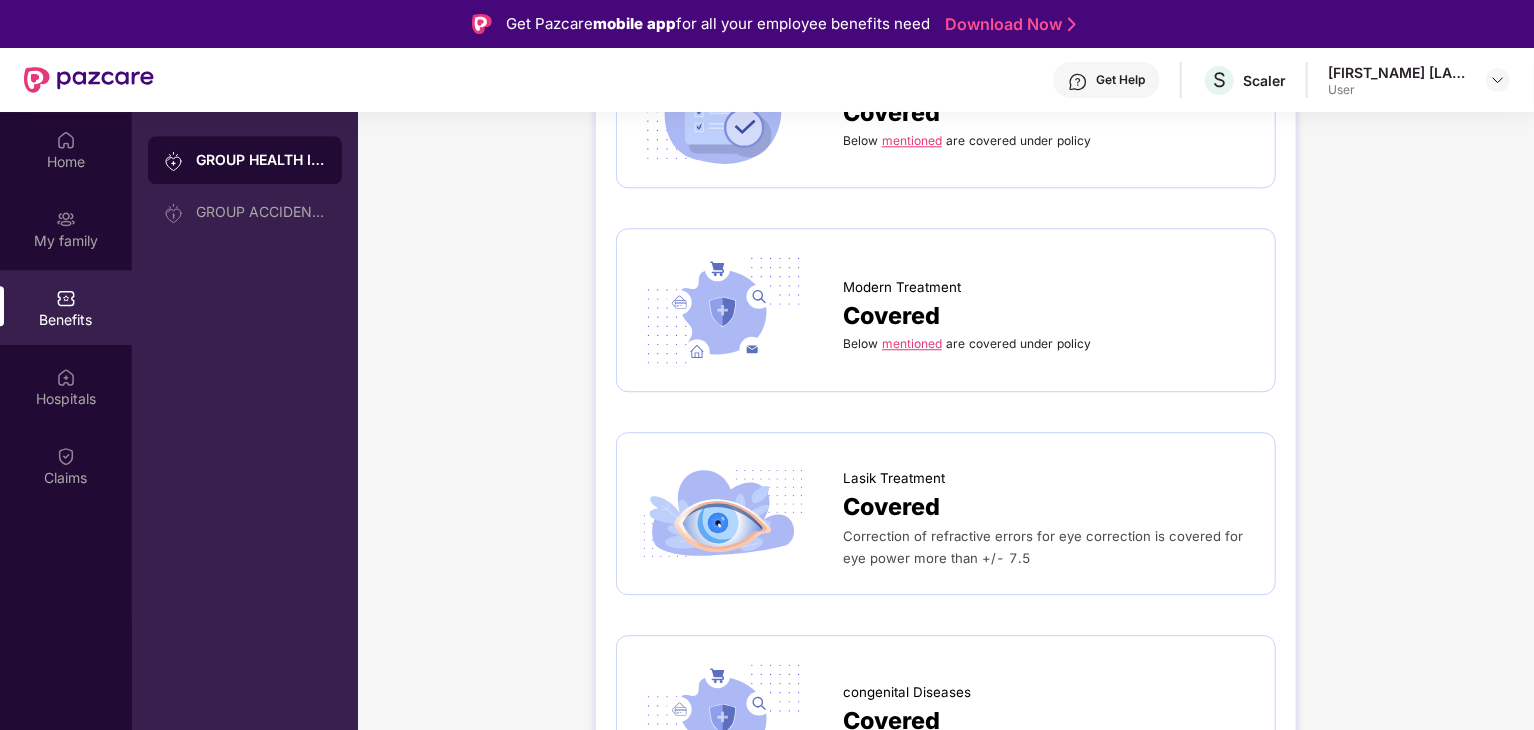 scroll, scrollTop: 2704, scrollLeft: 0, axis: vertical 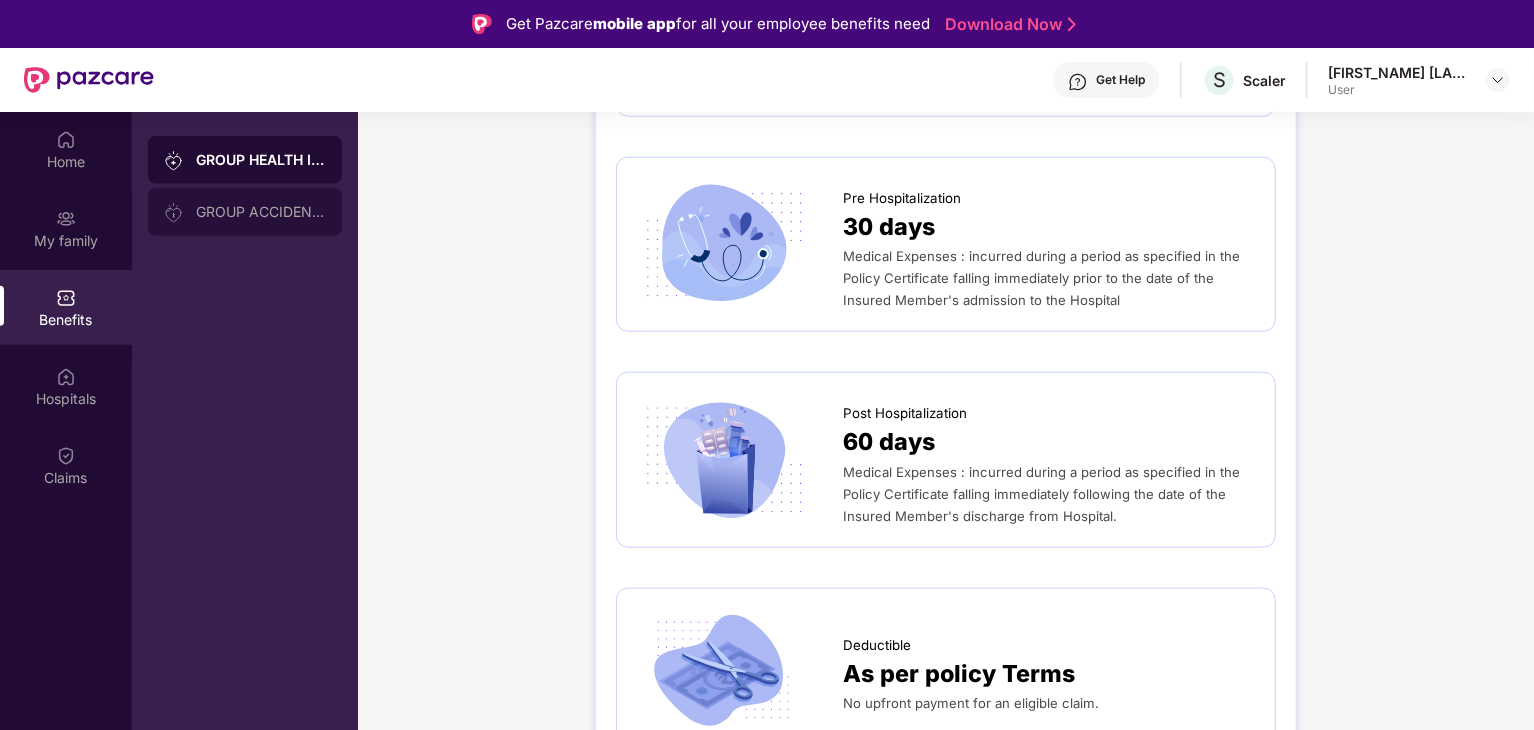 click on "GROUP ACCIDENTAL INSURANCE" at bounding box center (261, 212) 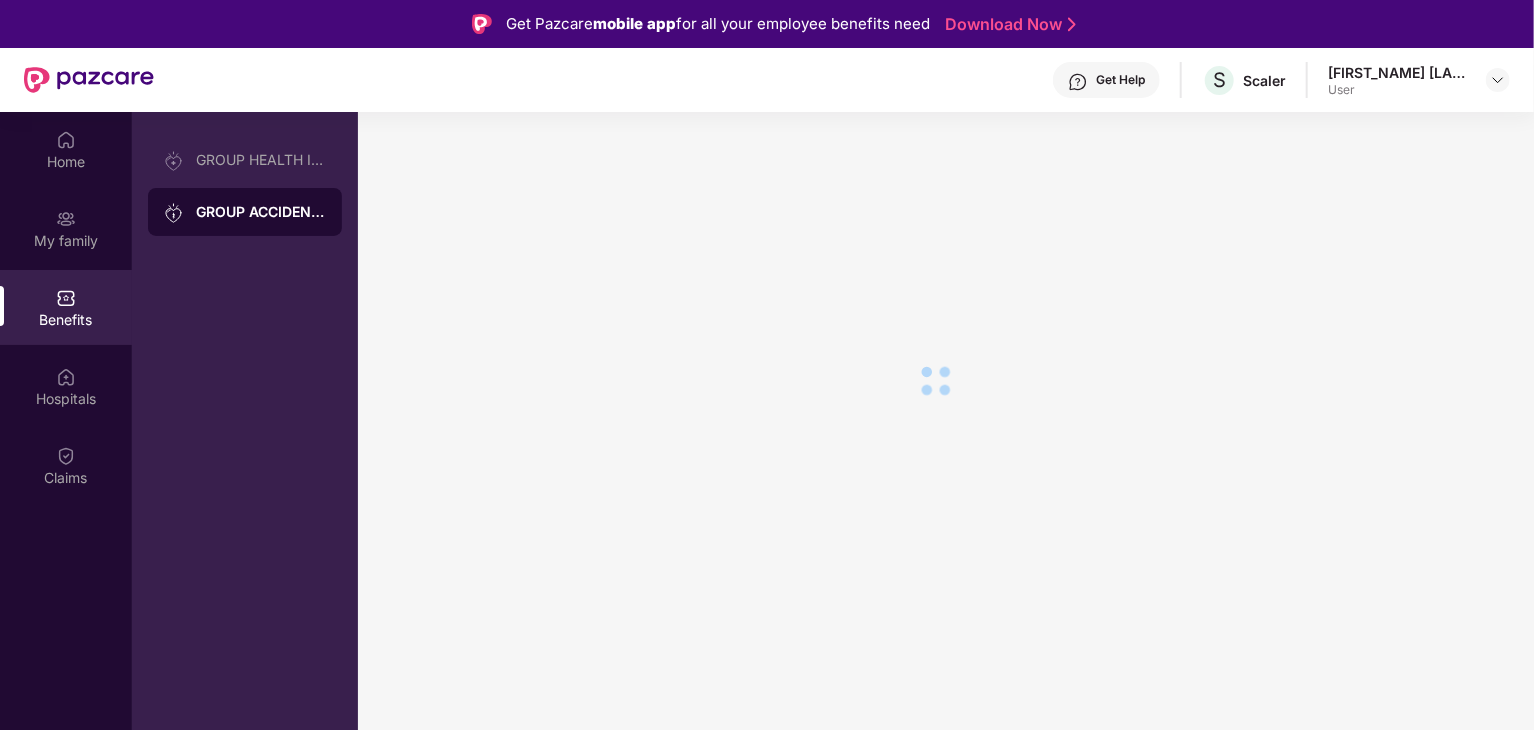 scroll, scrollTop: 0, scrollLeft: 0, axis: both 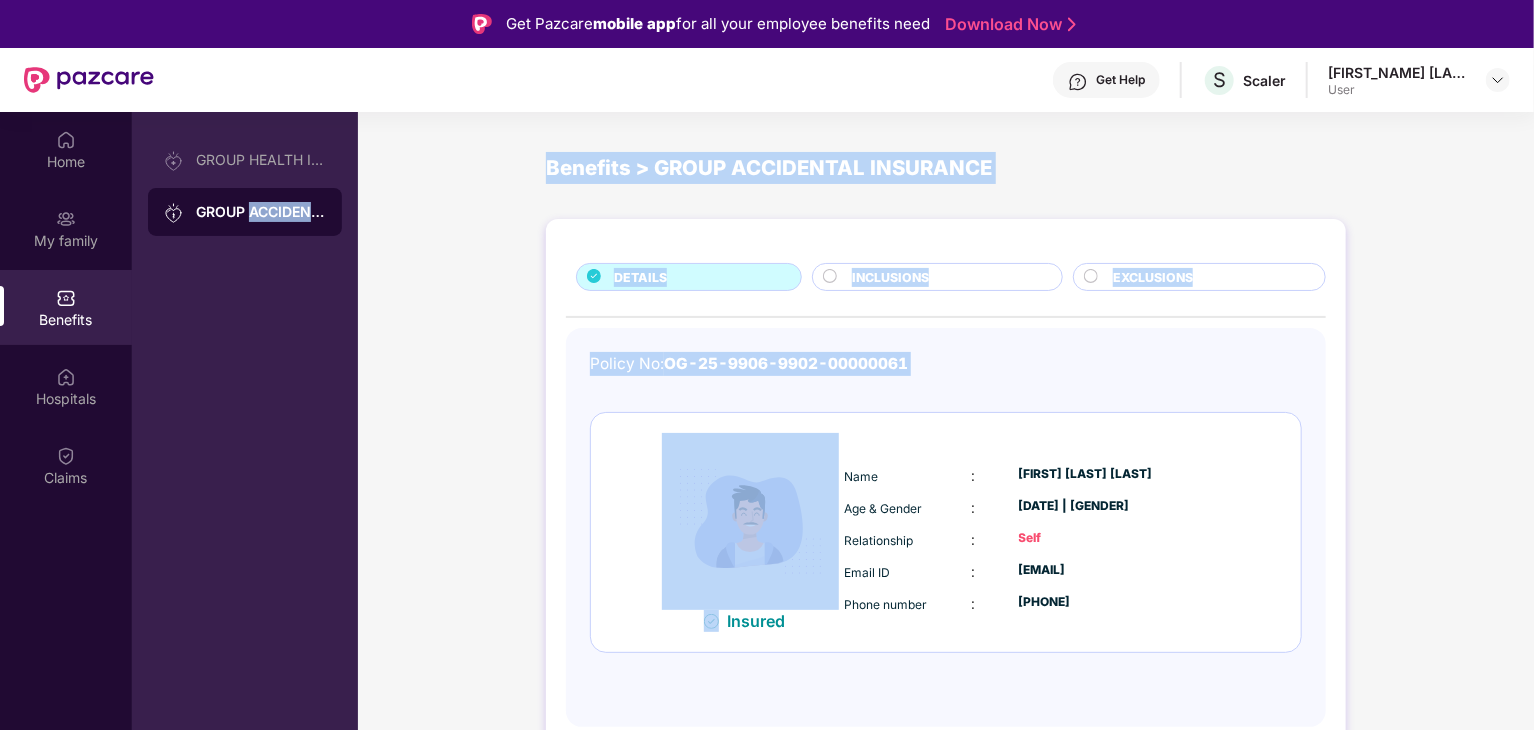 click on "Home My family Benefits Hospitals Claims GROUP HEALTH INSURANCE GROUP ACCIDENTAL INSURANCE Benefits > GROUP ACCIDENTAL INSURANCE DETAILS INCLUSIONS EXCLUSIONS Policy No: OG-[NUMBER]-[NUMBER]-[NUMBER]-[NUMBER] Insured Name : [FIRST_NAME] [LAST_NAME] Age & Gender : [DATE] | [GENDER] Relationship : Self Email ID : [EMAIL] Phone number : [PHONE]" at bounding box center [767, 477] 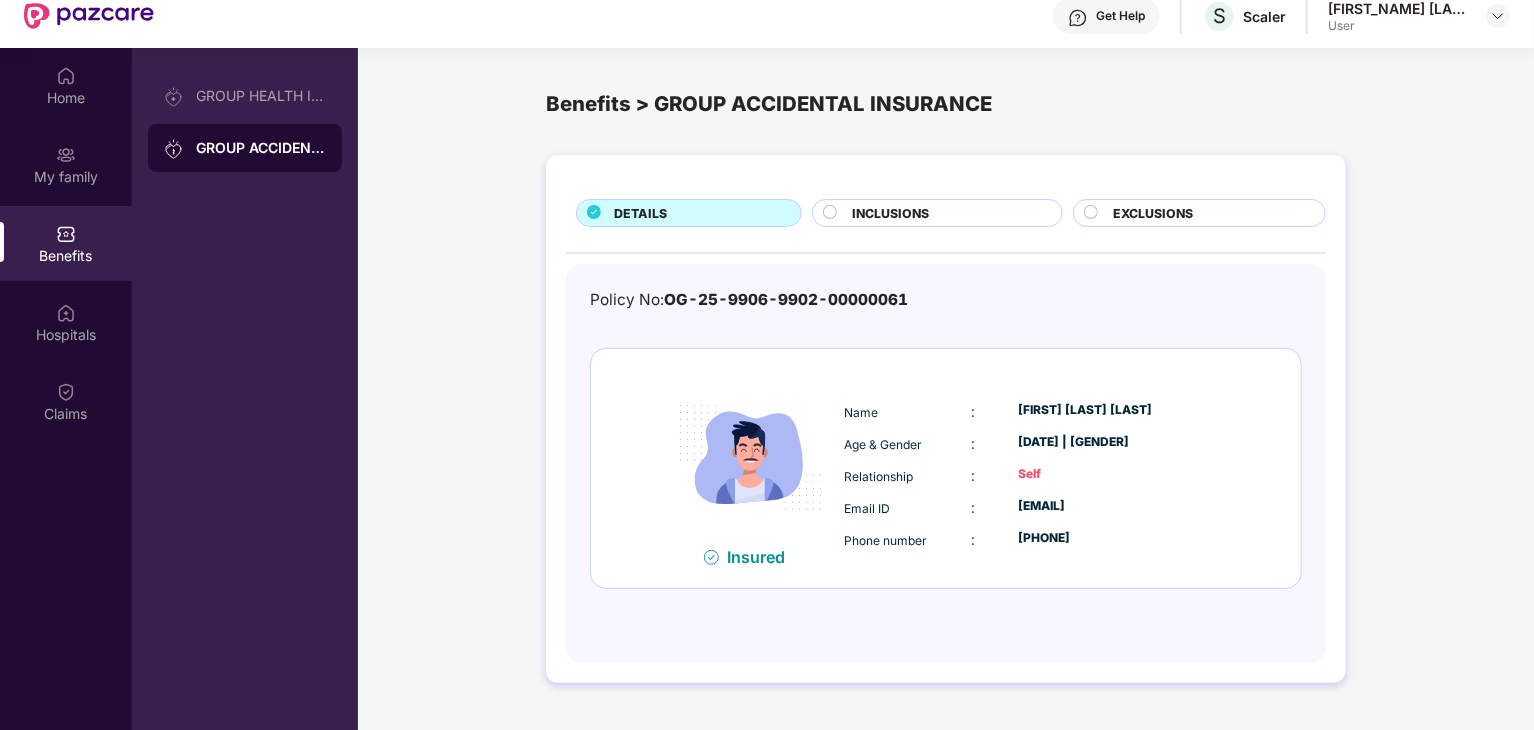 scroll, scrollTop: 58, scrollLeft: 0, axis: vertical 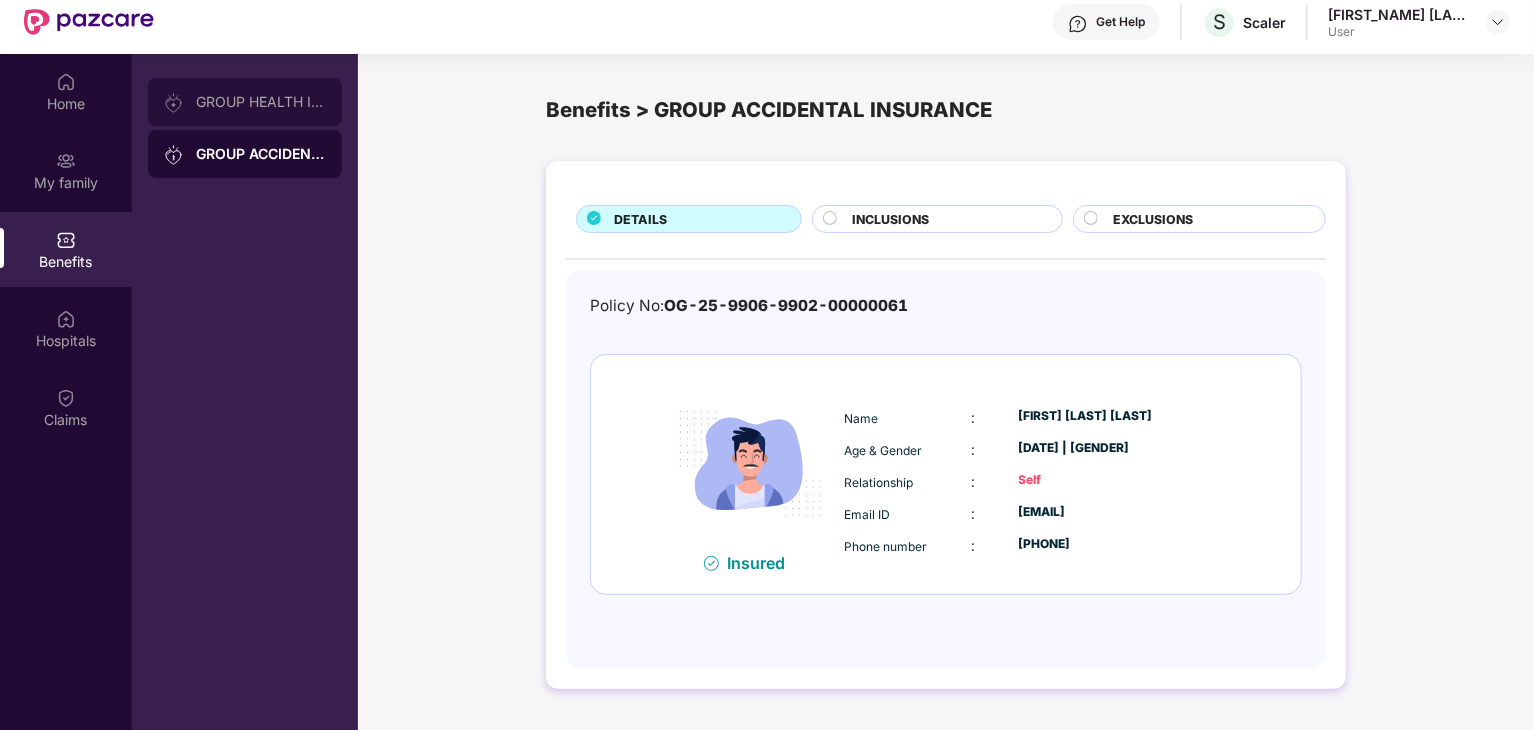 click on "GROUP HEALTH INSURANCE" at bounding box center [261, 102] 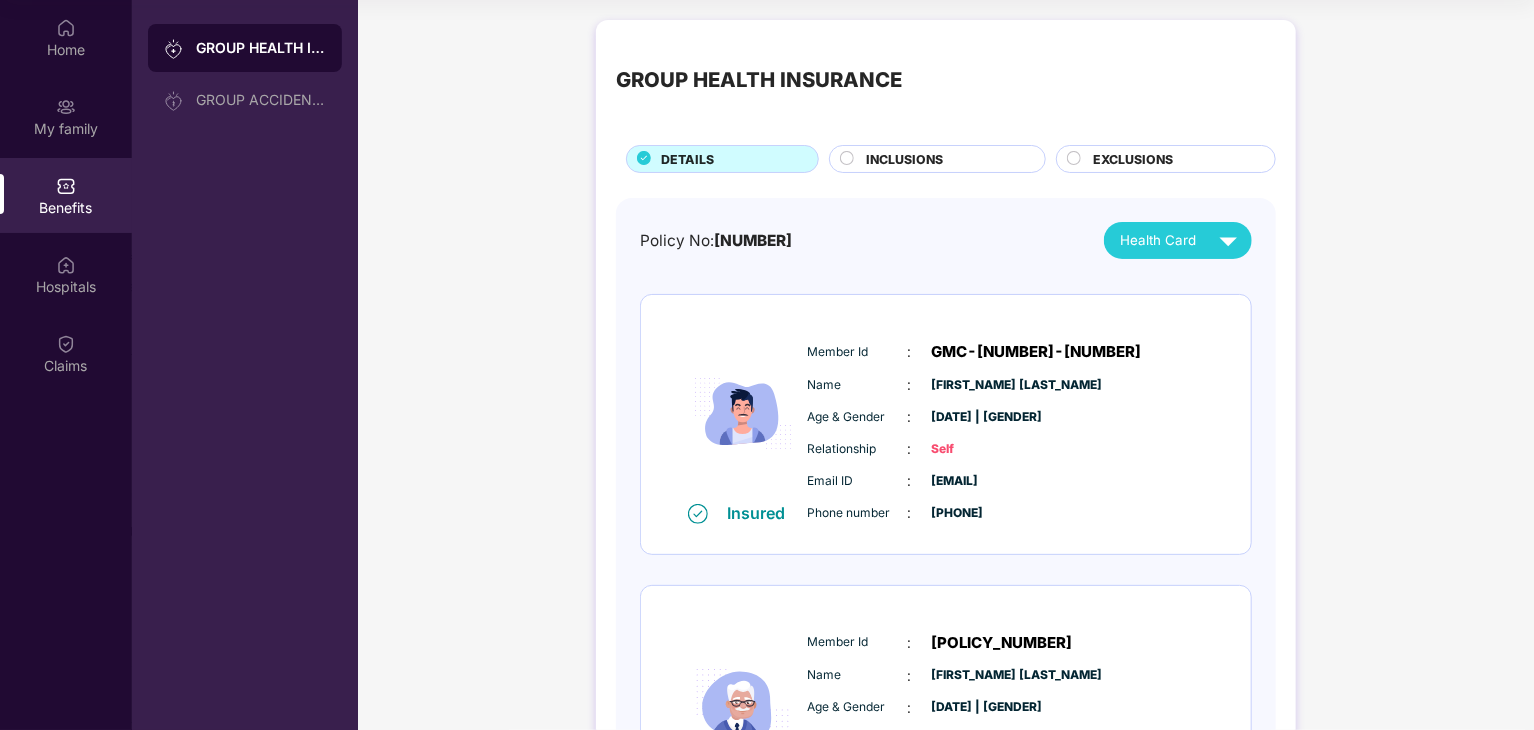 scroll, scrollTop: 111, scrollLeft: 0, axis: vertical 